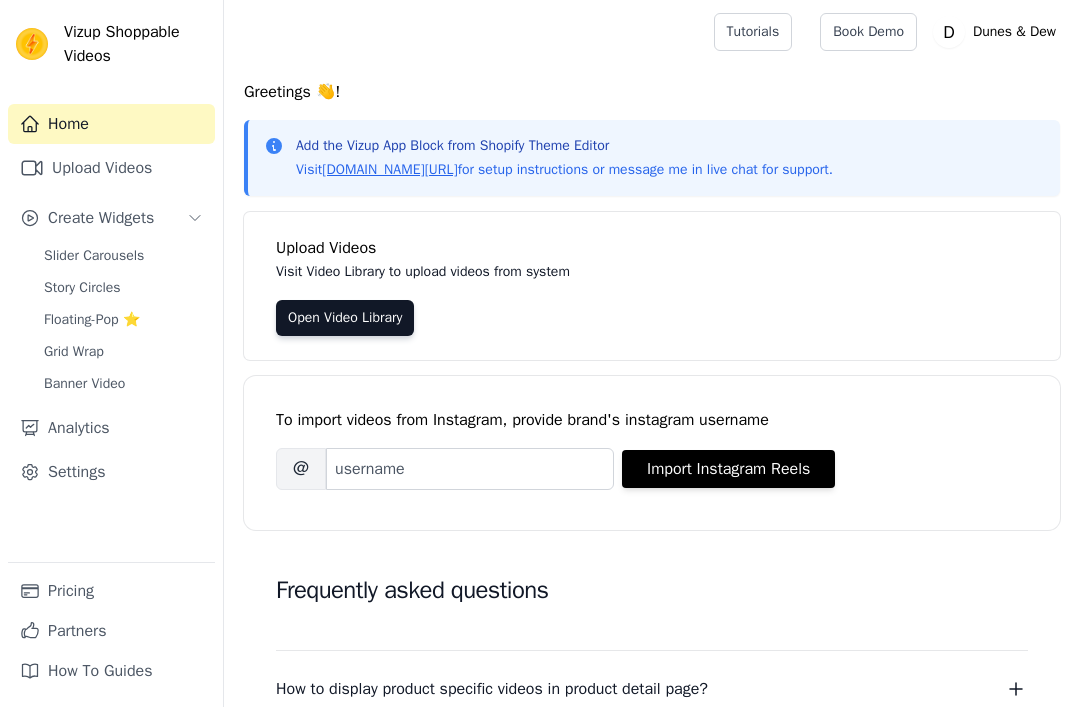 scroll, scrollTop: 0, scrollLeft: 0, axis: both 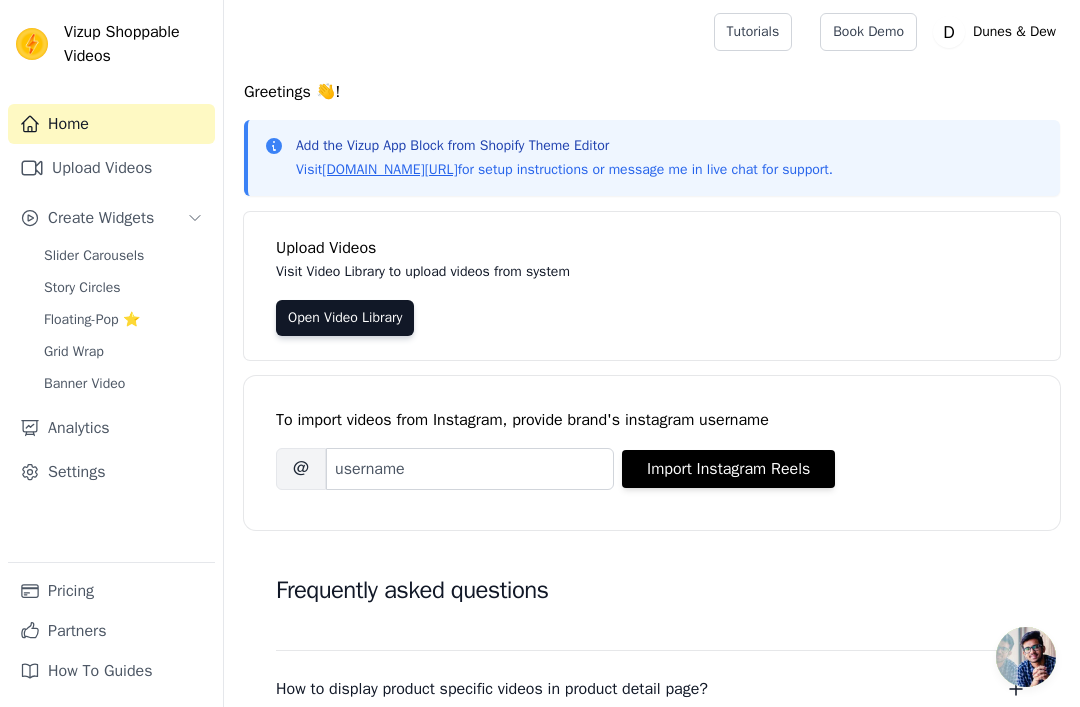 click on "Open Video Library" at bounding box center (345, 318) 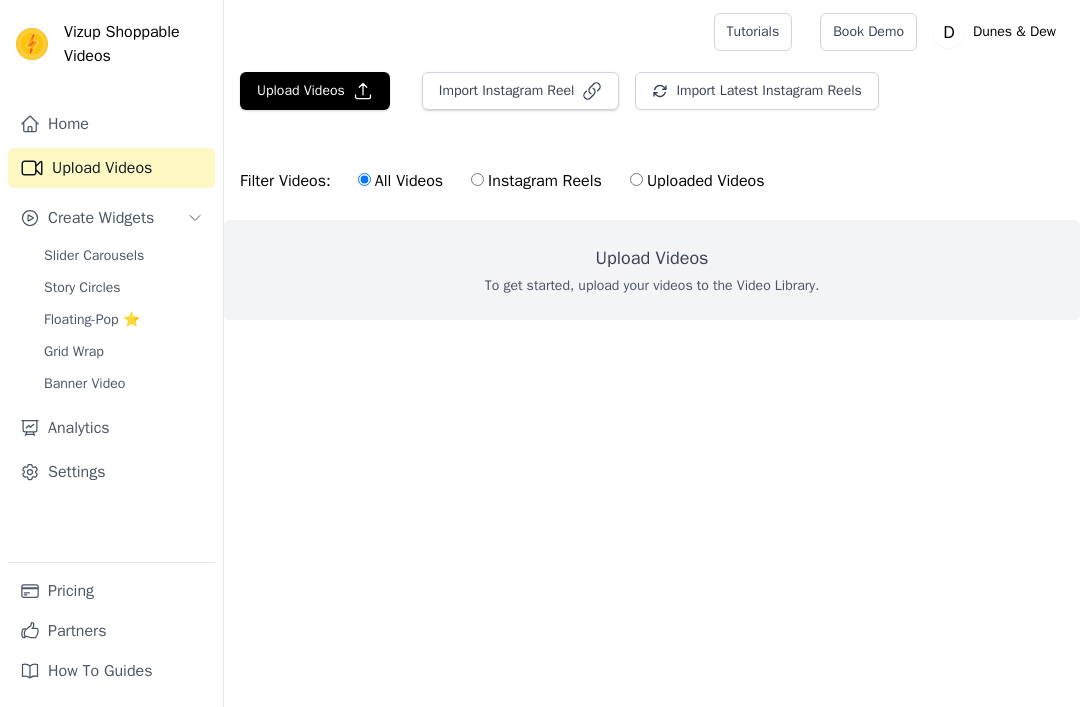 scroll, scrollTop: 0, scrollLeft: 0, axis: both 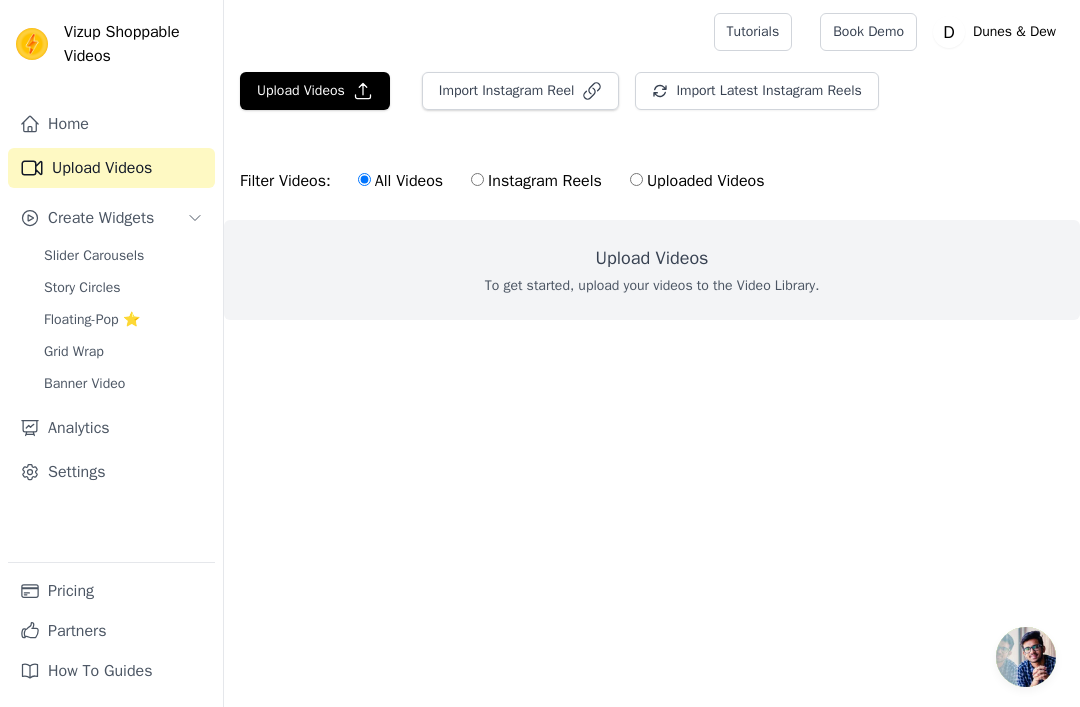 click on "Upload Videos" at bounding box center (315, 91) 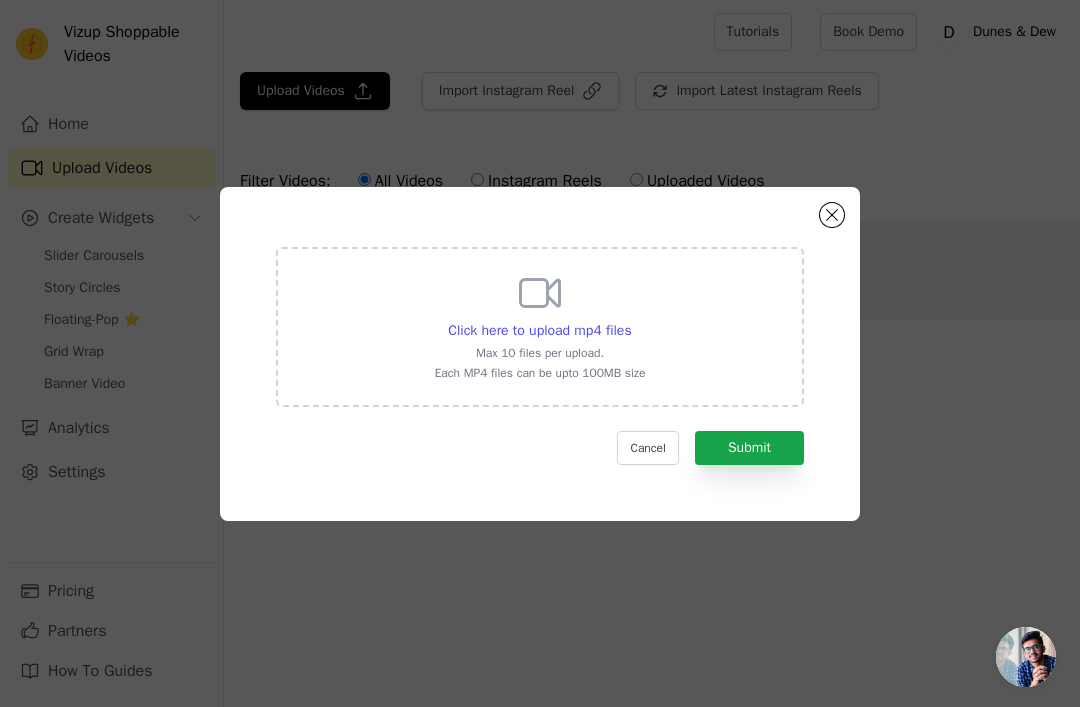 click on "Max 10 files per upload." at bounding box center [540, 353] 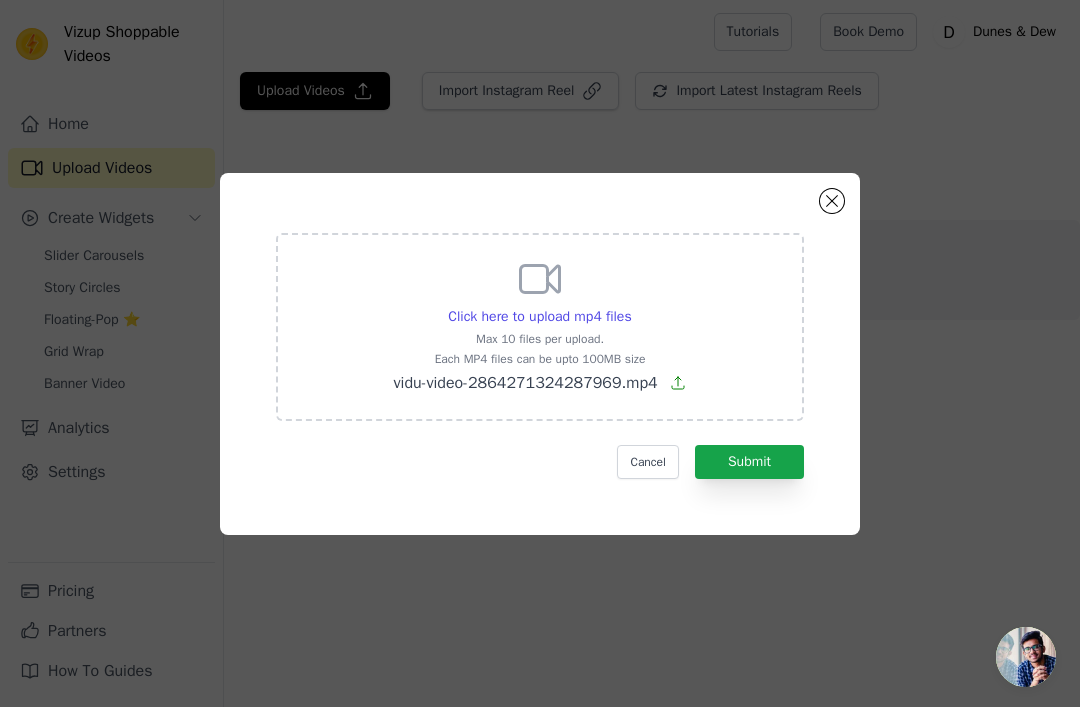 click on "Submit" at bounding box center (749, 462) 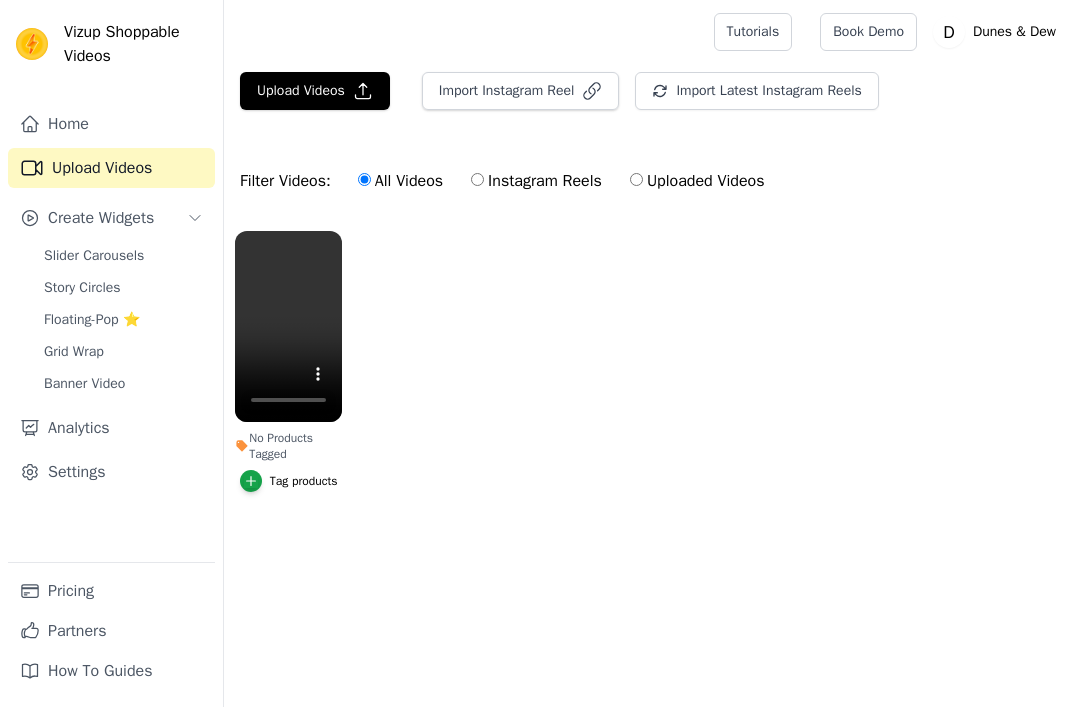 scroll, scrollTop: 0, scrollLeft: 0, axis: both 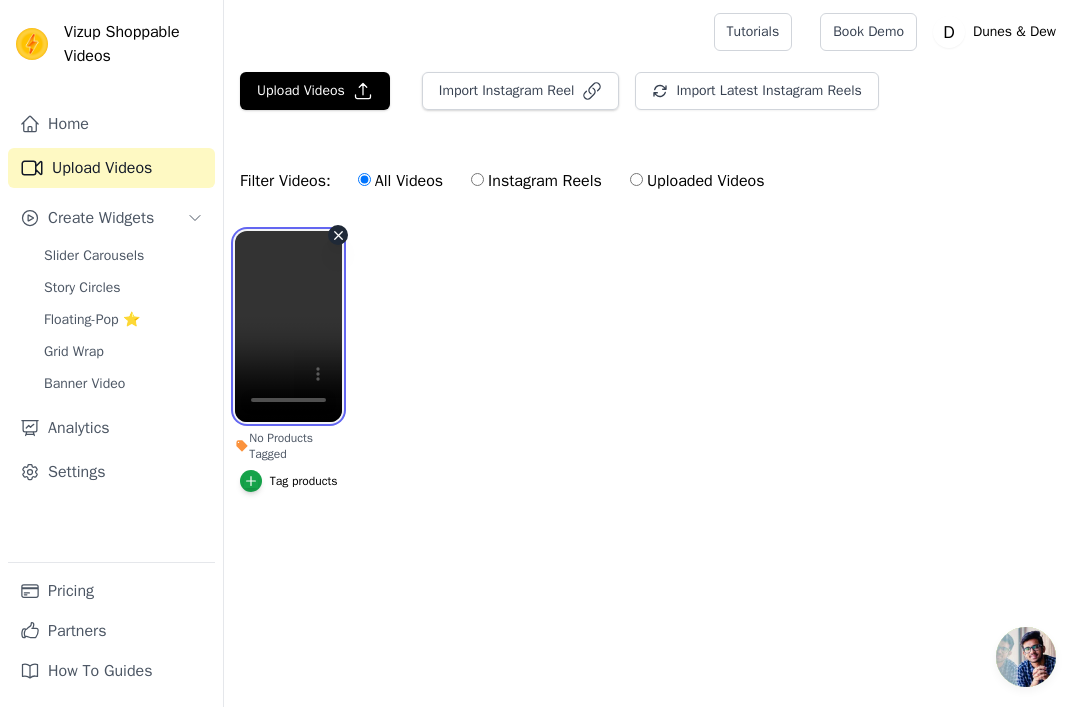 click at bounding box center (288, 326) 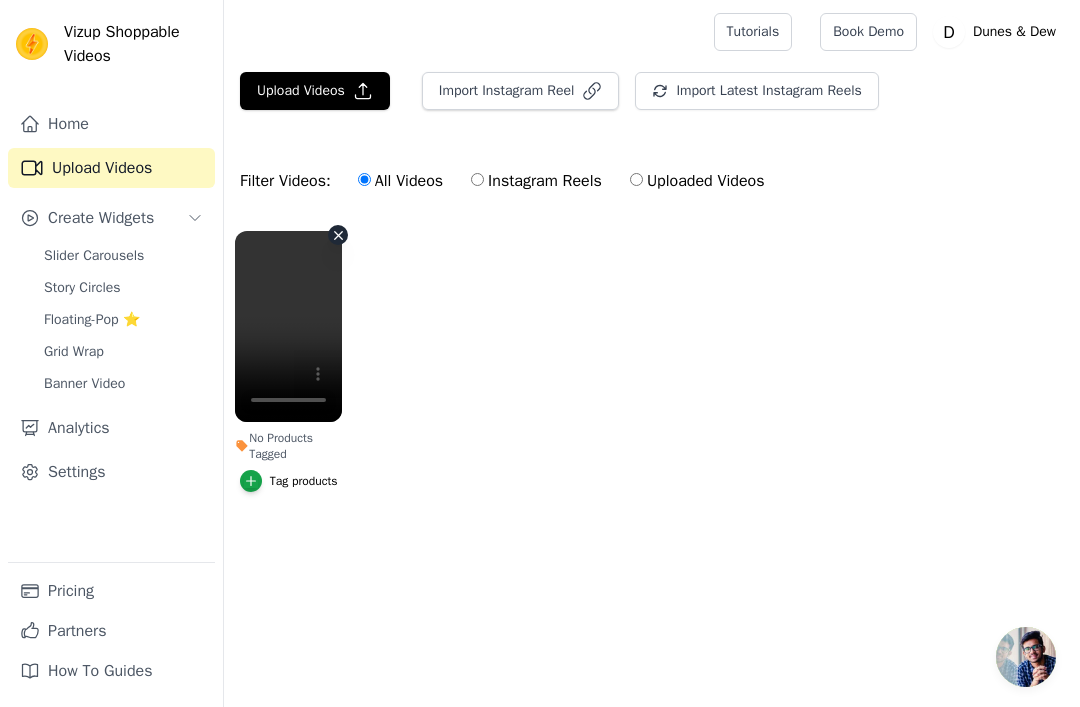 click 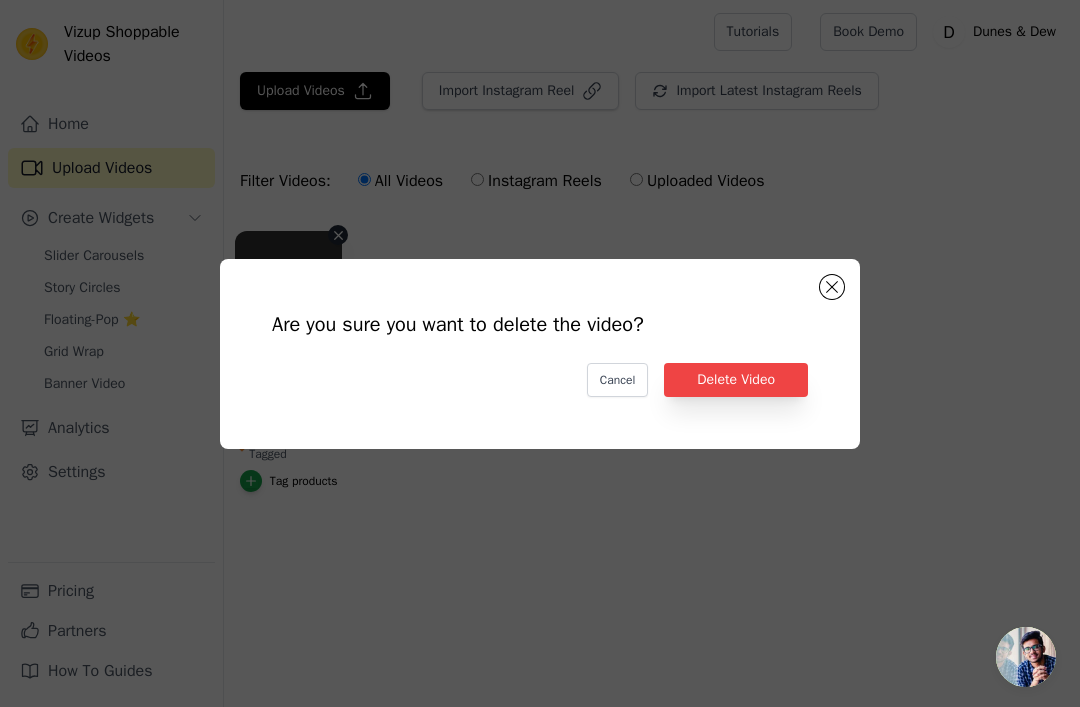 click on "Are you sure you want to delete the video?   Cancel   Delete Video
No Products Tagged       Tag products" at bounding box center [832, 287] 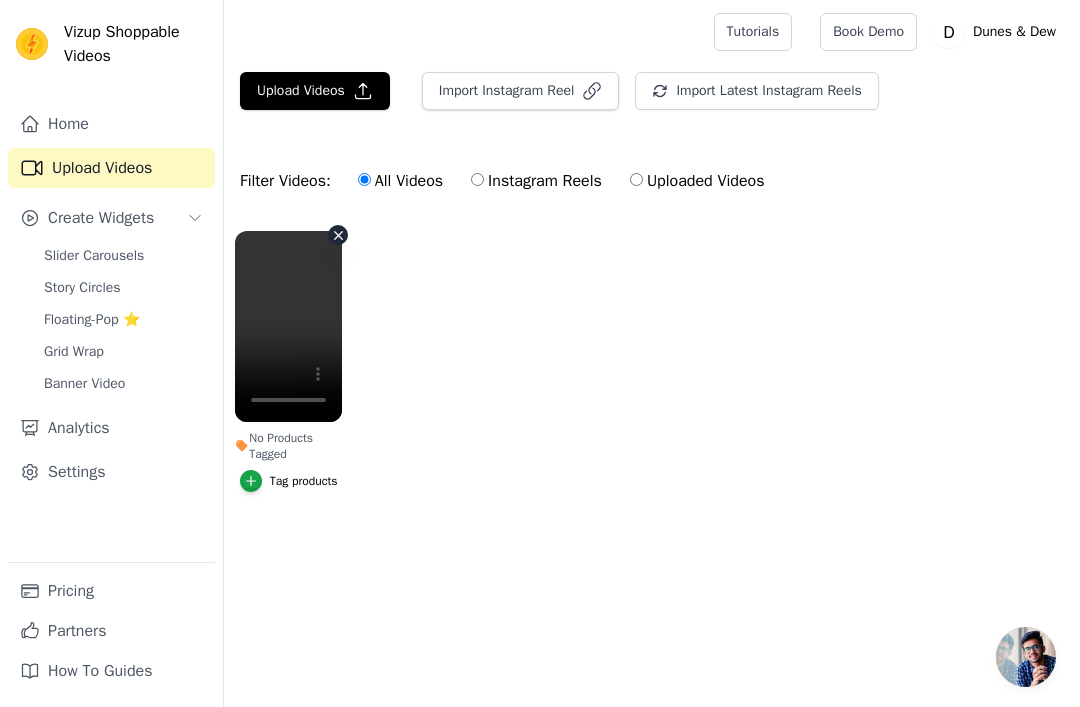 click 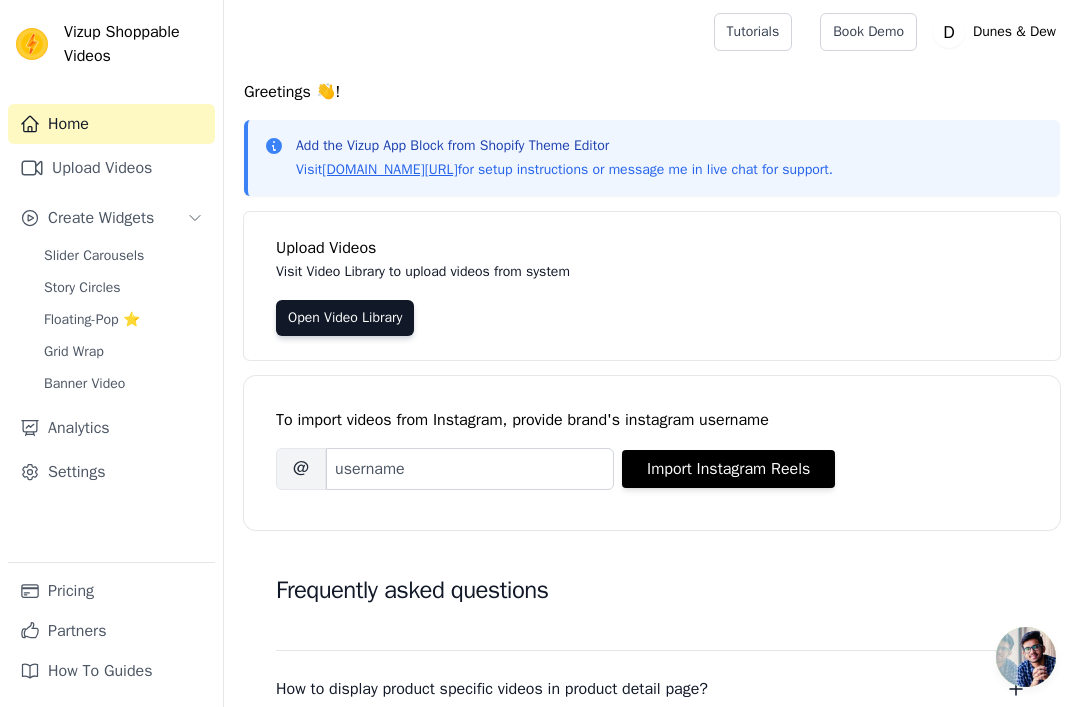 click on "Open Video Library" at bounding box center (345, 318) 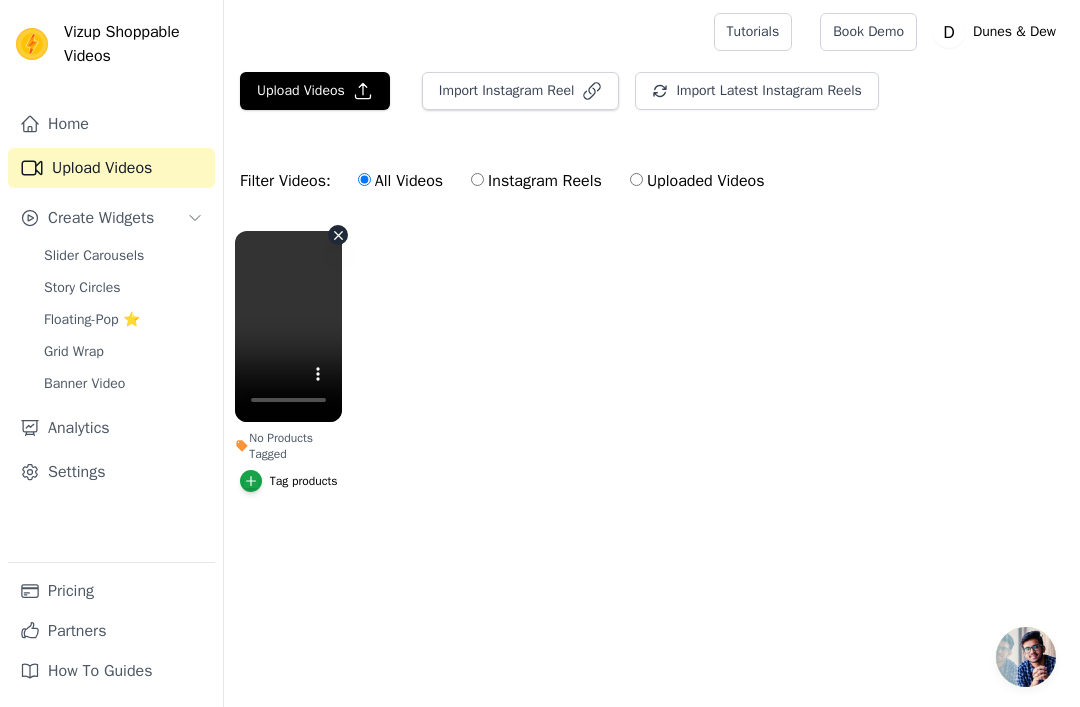 click 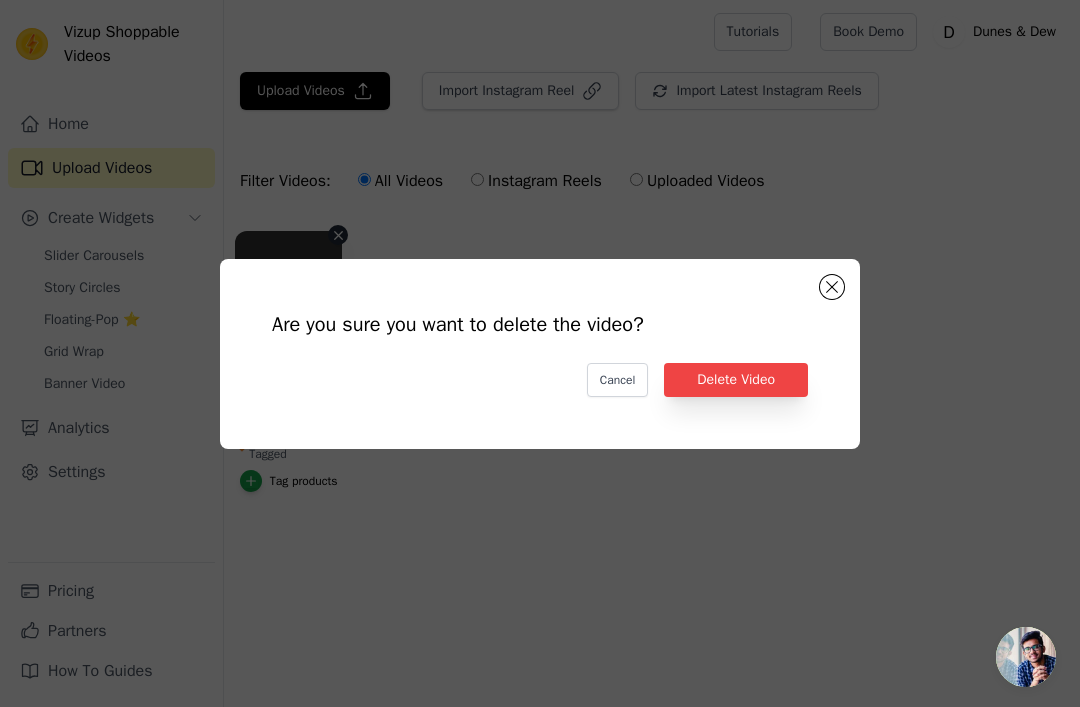 click on "Delete Video" at bounding box center [736, 380] 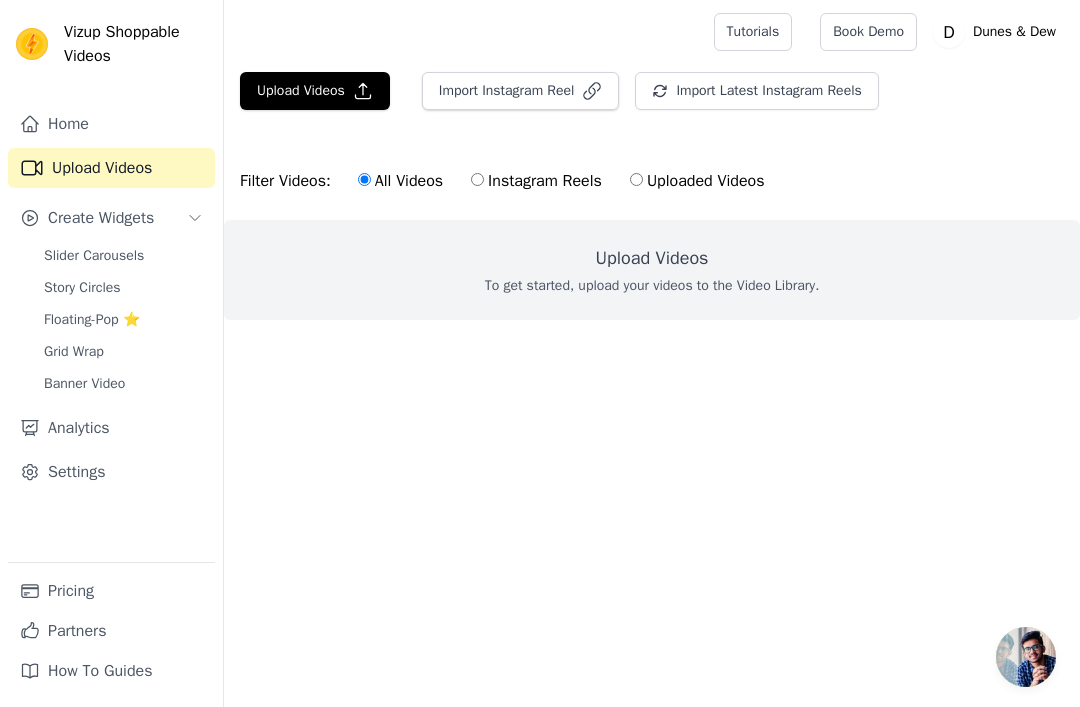 click on "Home" at bounding box center (111, 124) 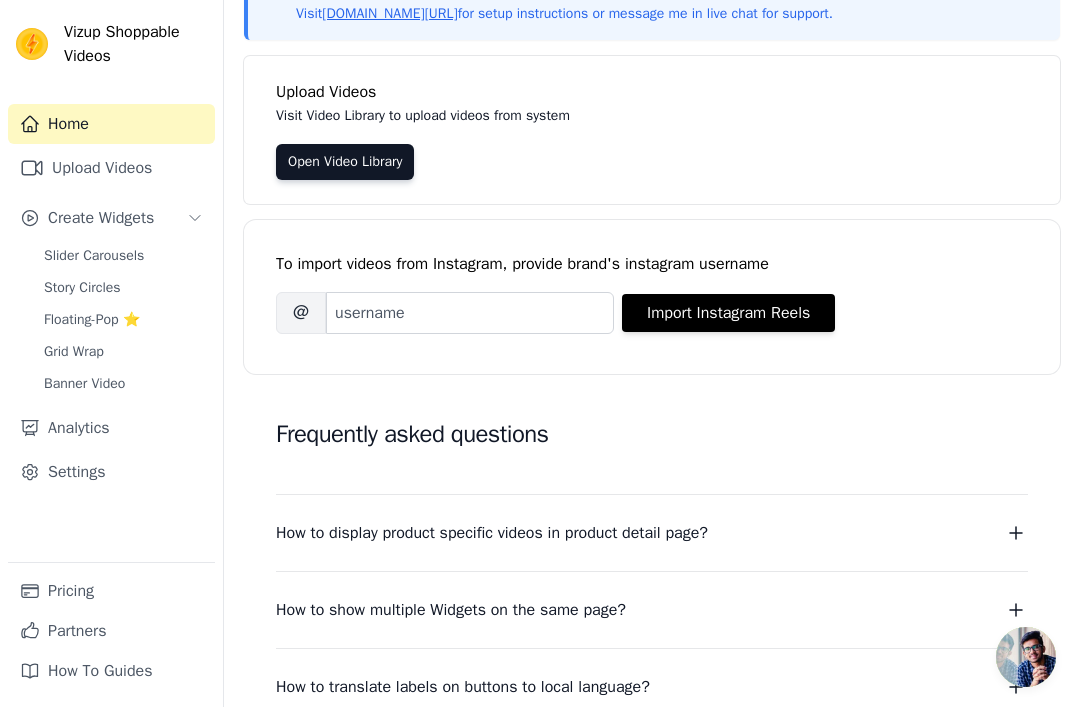 scroll, scrollTop: 155, scrollLeft: 0, axis: vertical 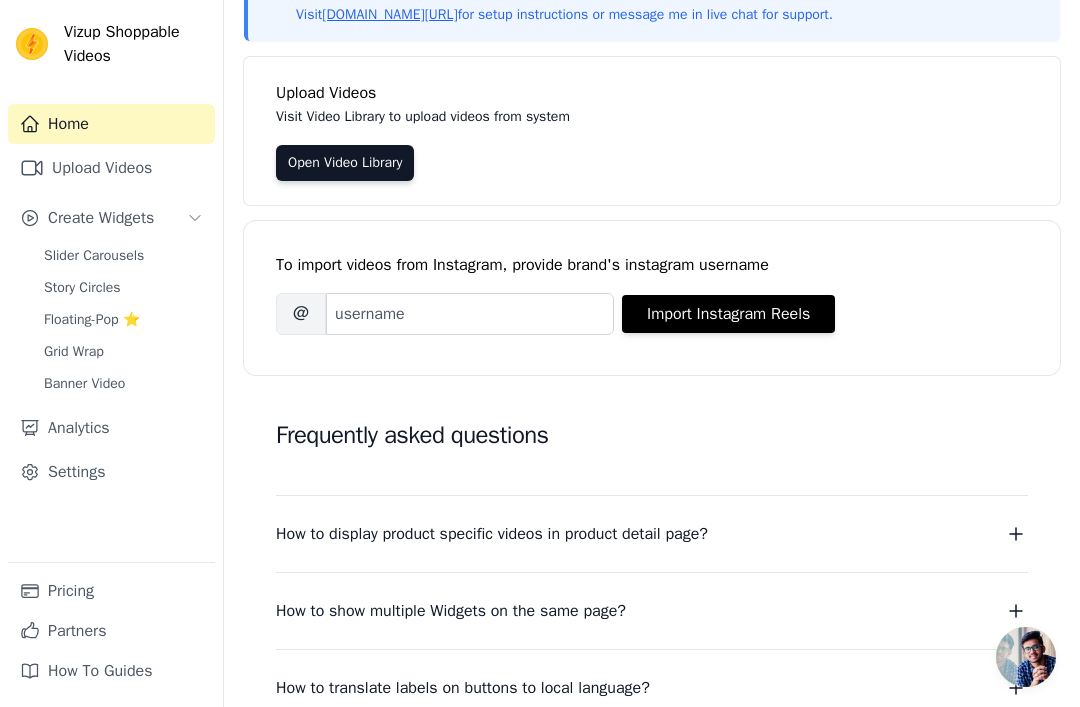 click on "Banner Video" at bounding box center (84, 384) 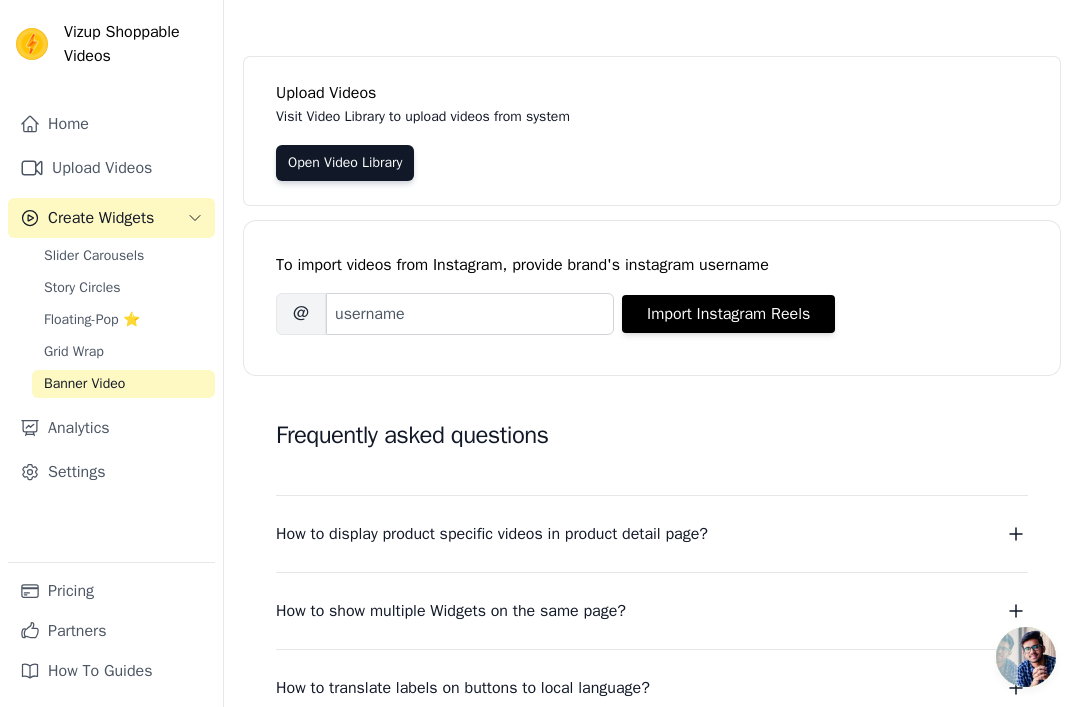 scroll, scrollTop: 0, scrollLeft: 0, axis: both 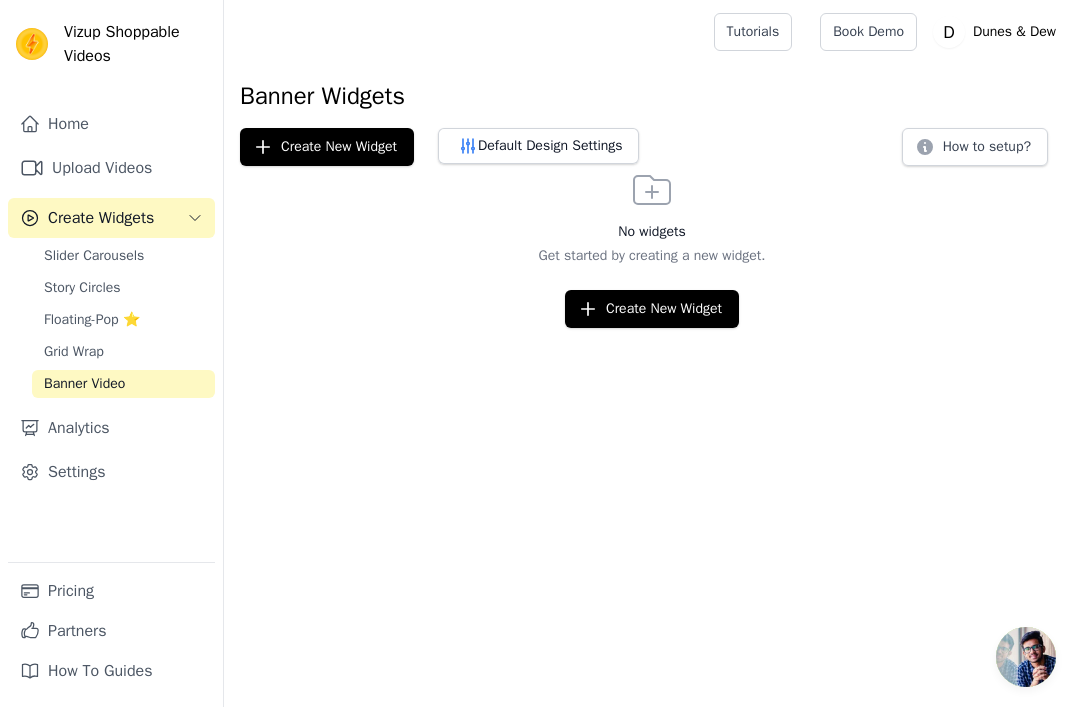 click 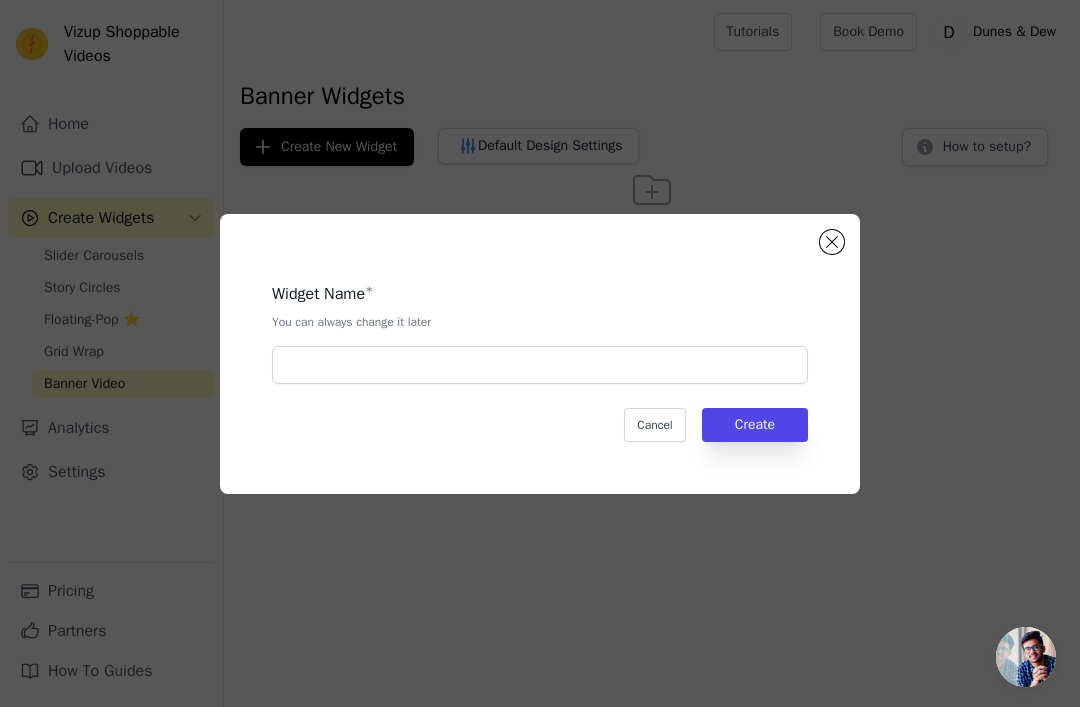 click on "Widget Name   *   You can always change it later       Cancel   Create" 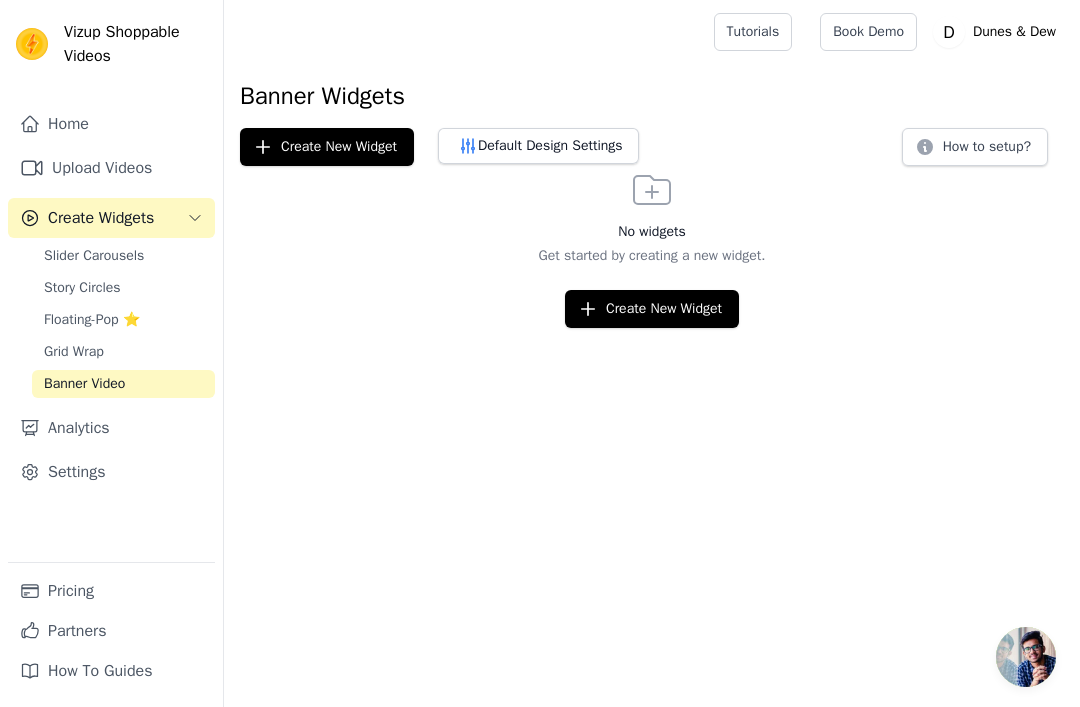 click on "How to setup?" at bounding box center [975, 147] 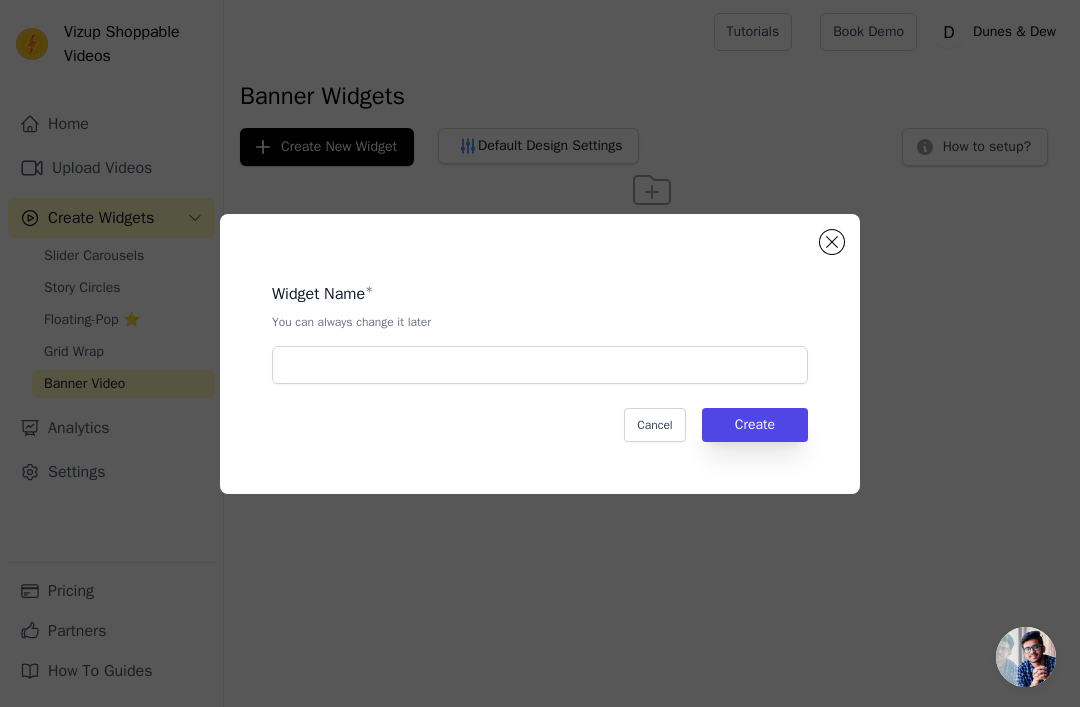 click at bounding box center (832, 242) 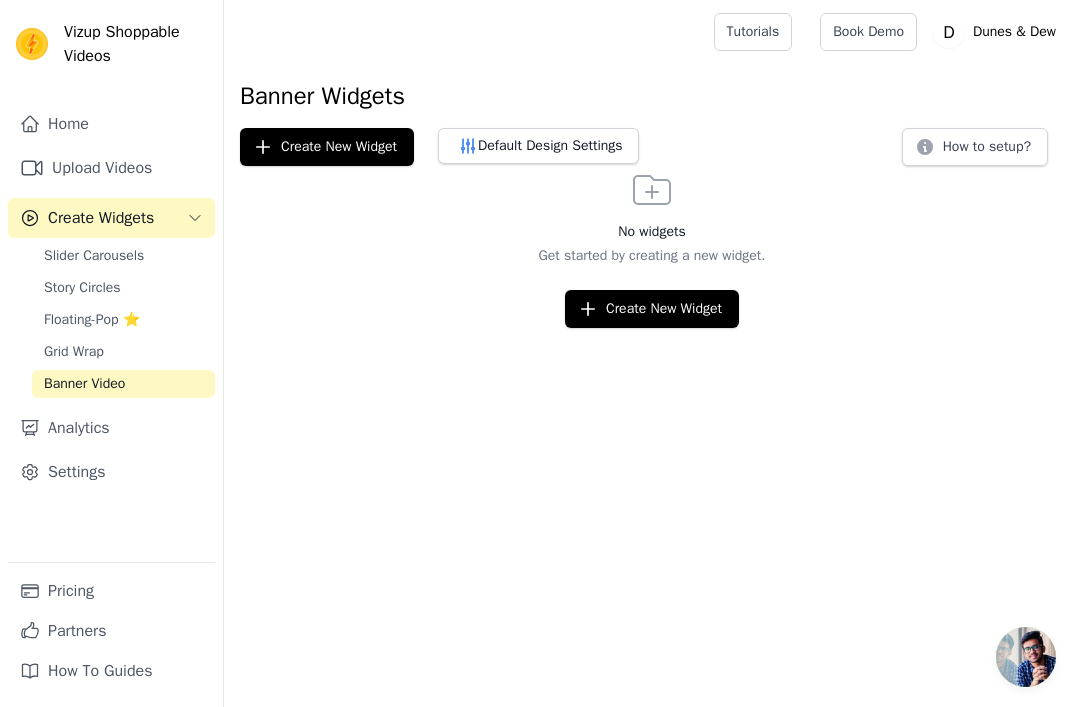 scroll, scrollTop: 0, scrollLeft: 0, axis: both 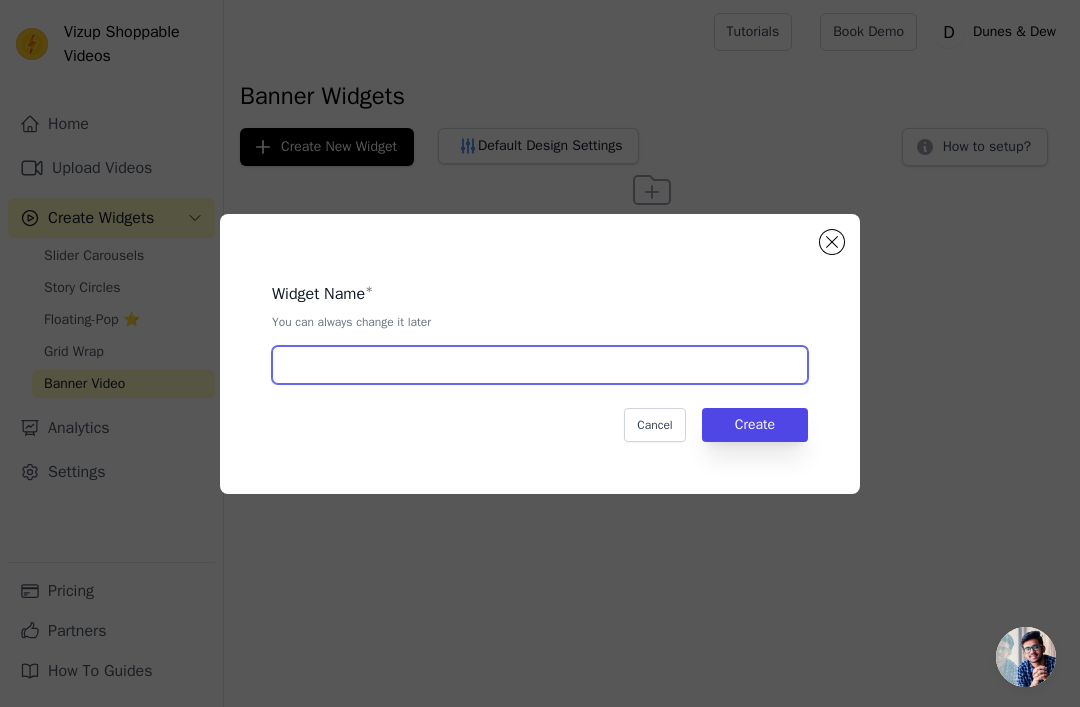 click at bounding box center [540, 365] 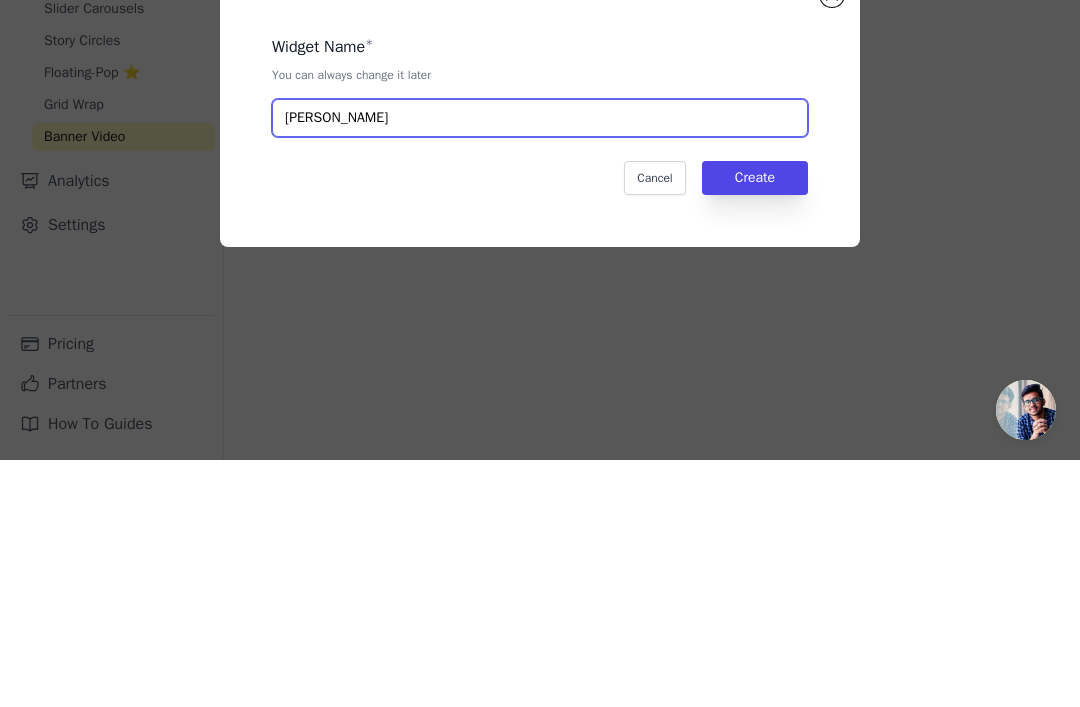 type on "[PERSON_NAME]" 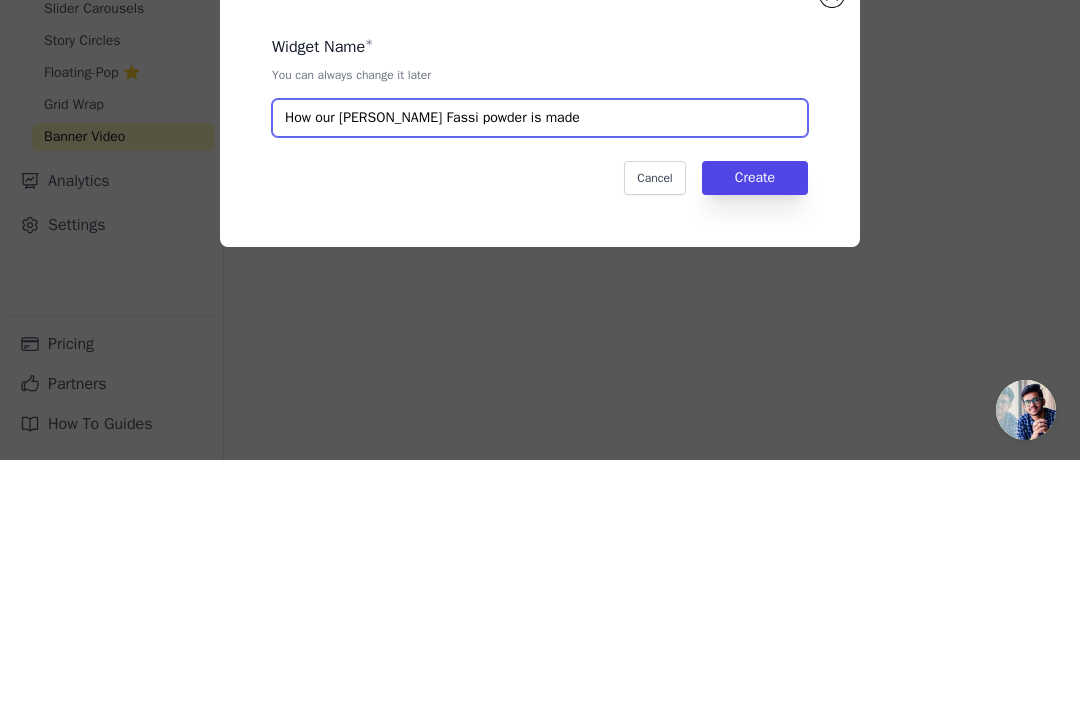 type on "How our Aker Fassi powder is made" 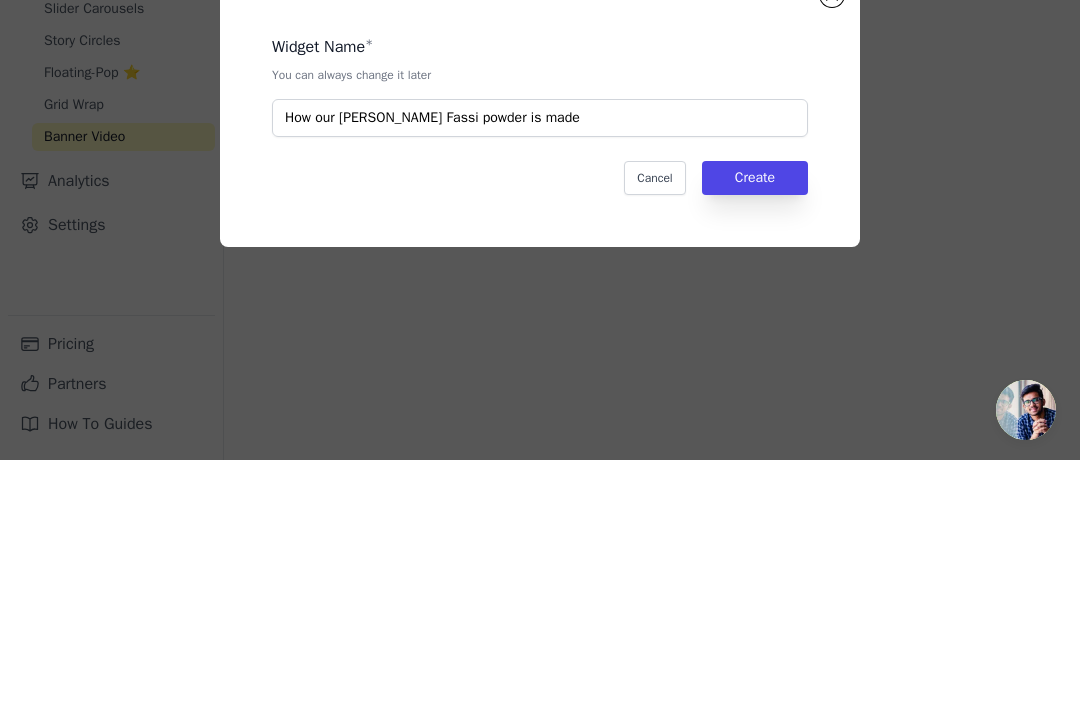 click on "Create" at bounding box center (755, 425) 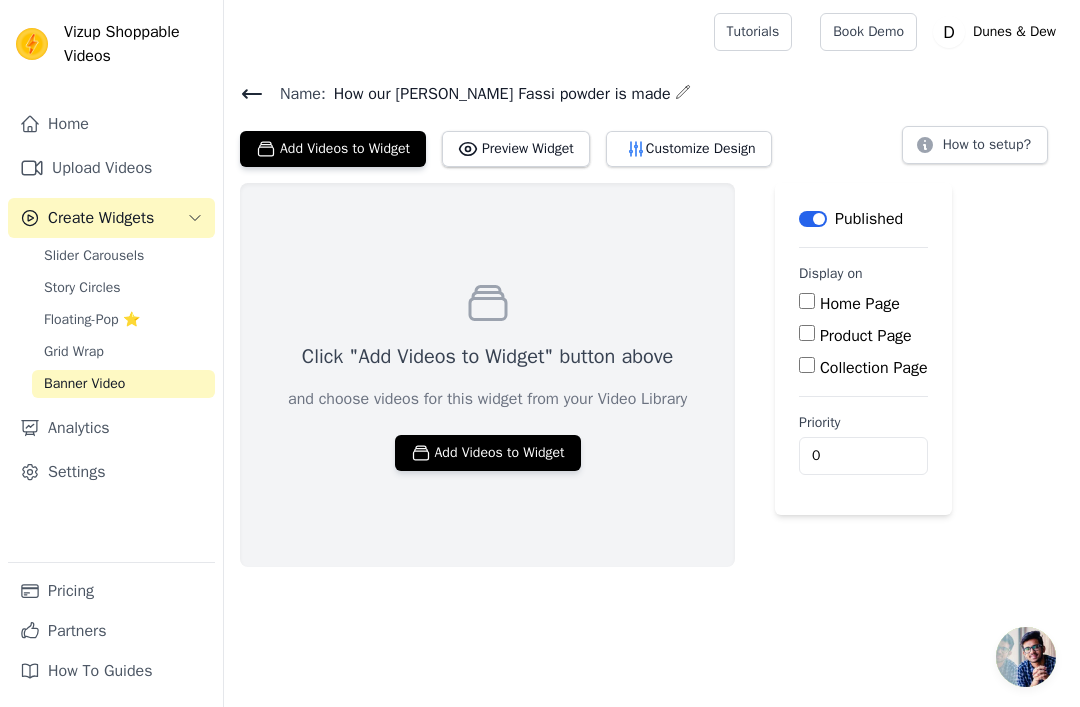 click on "Home Page" at bounding box center [807, 301] 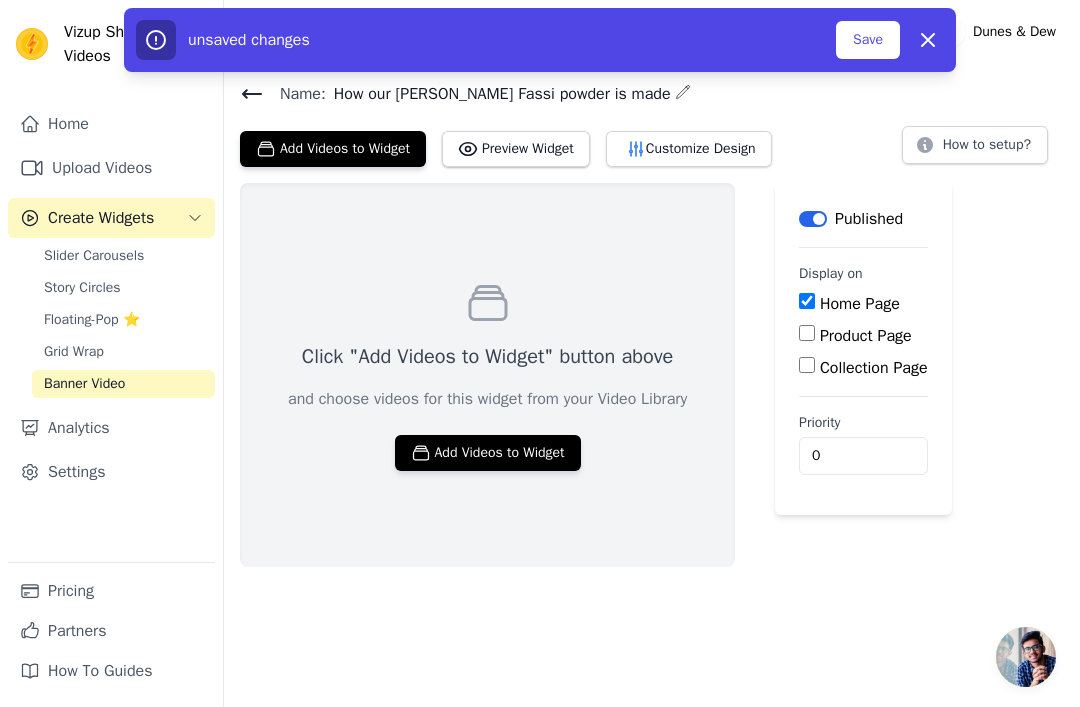 click on "Collection Page" at bounding box center [807, 365] 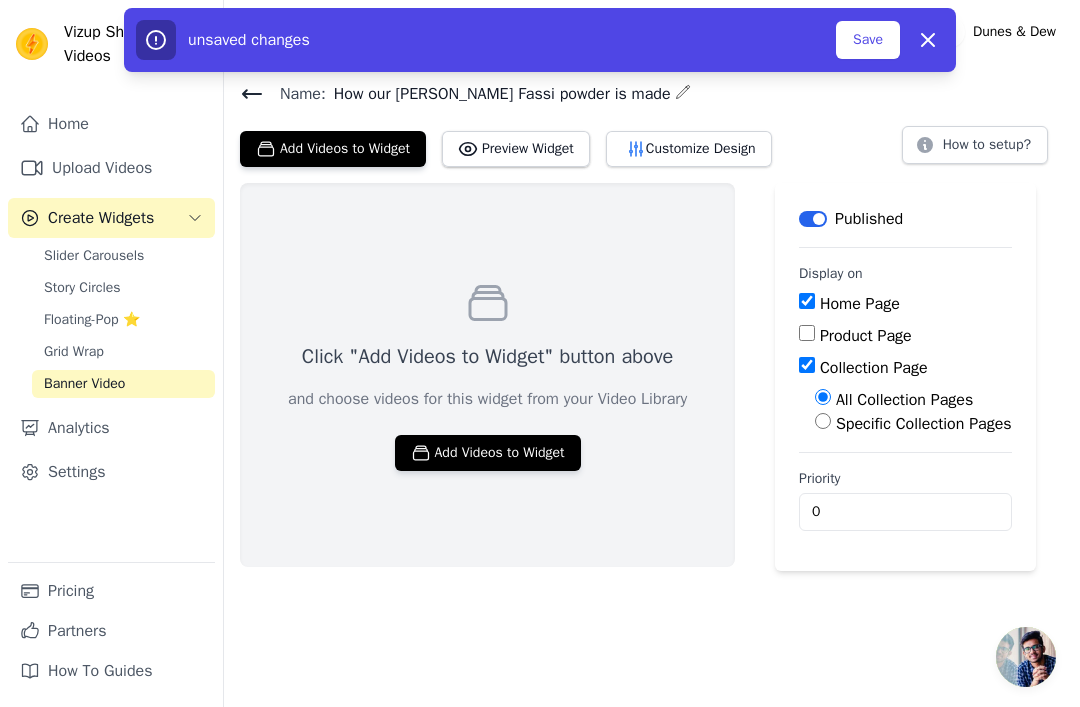 click on "Add Videos to Widget" at bounding box center (488, 453) 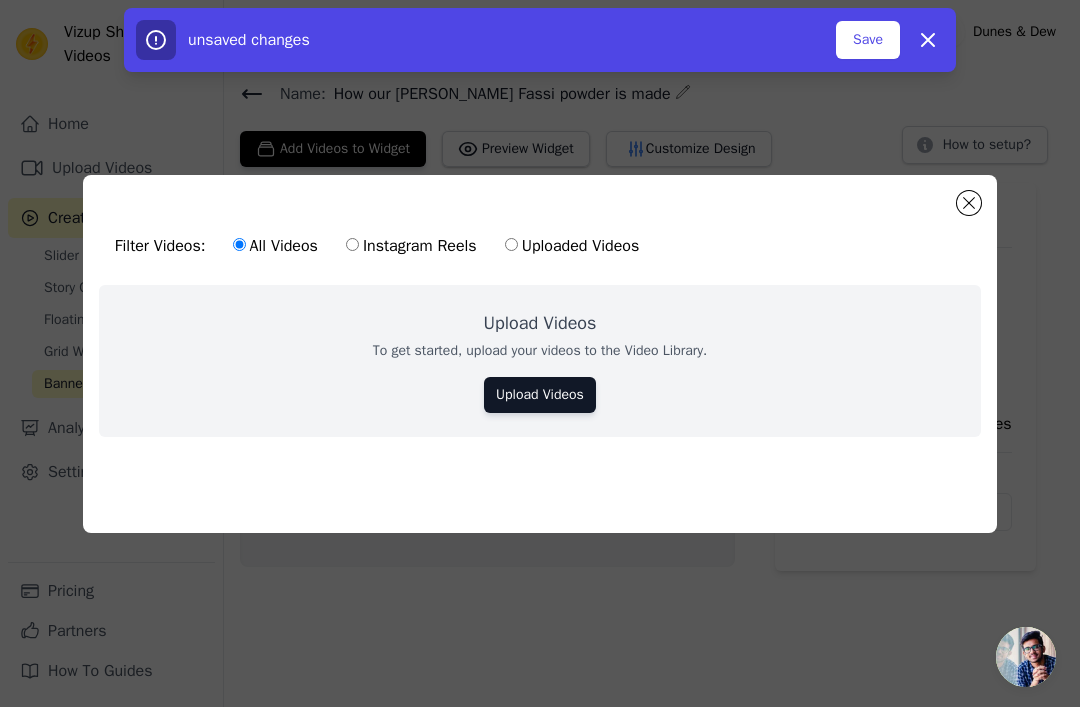 click on "Upload Videos" at bounding box center [540, 395] 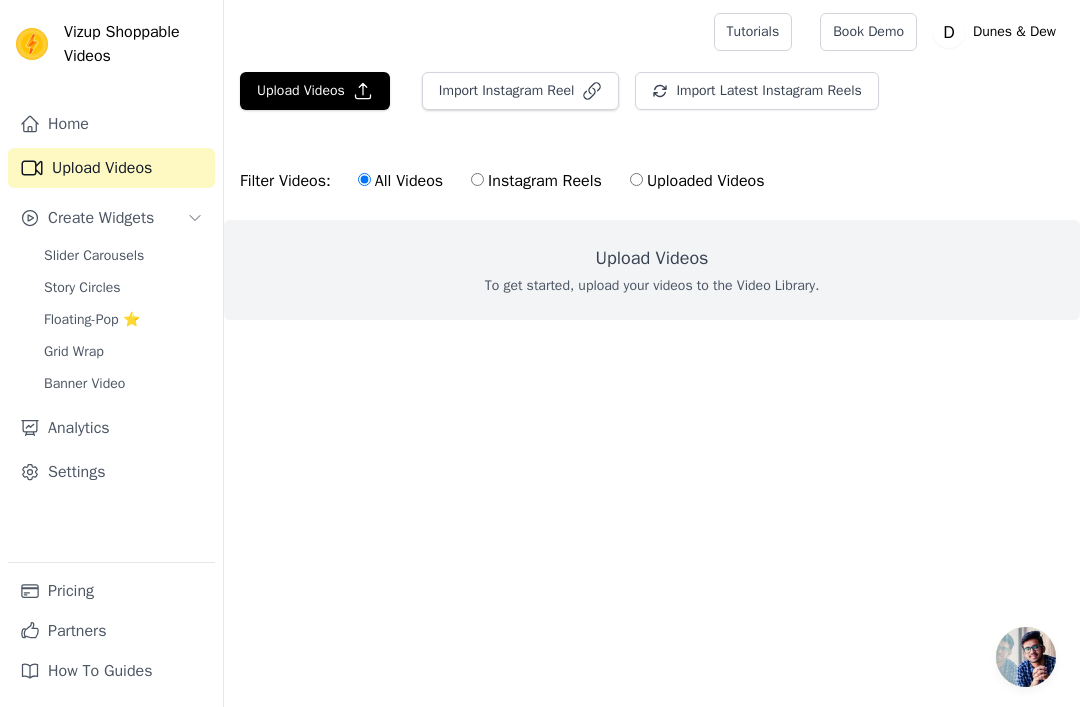 click on "Upload Videos" at bounding box center (652, 258) 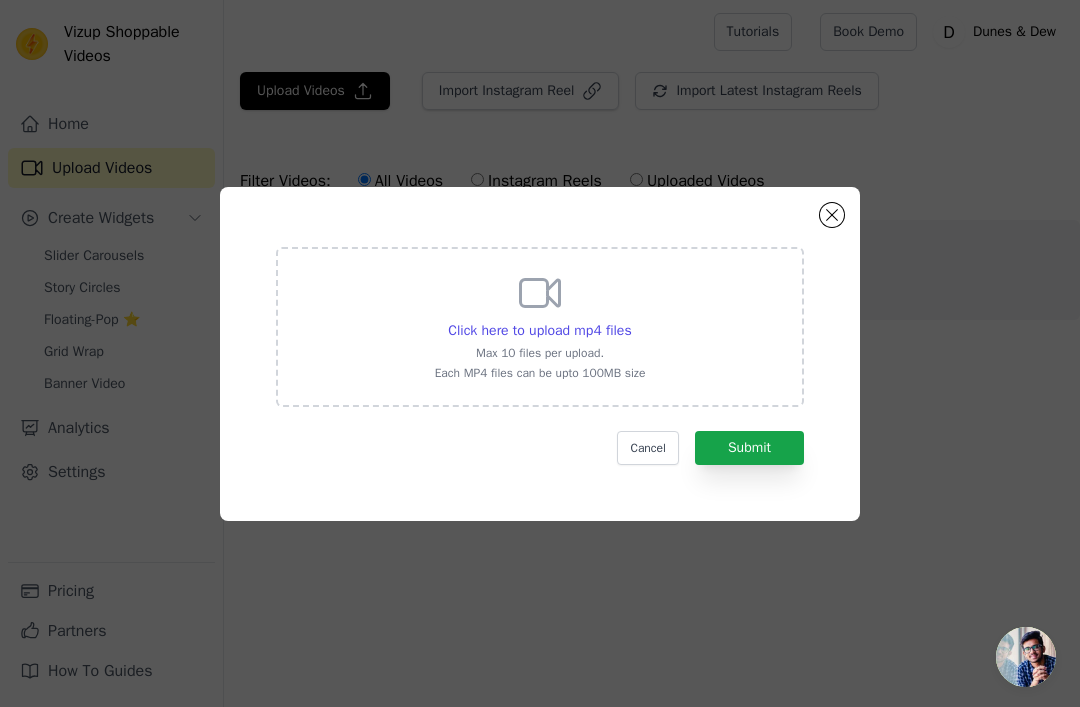 click on "Click here to upload mp4 files" at bounding box center (539, 330) 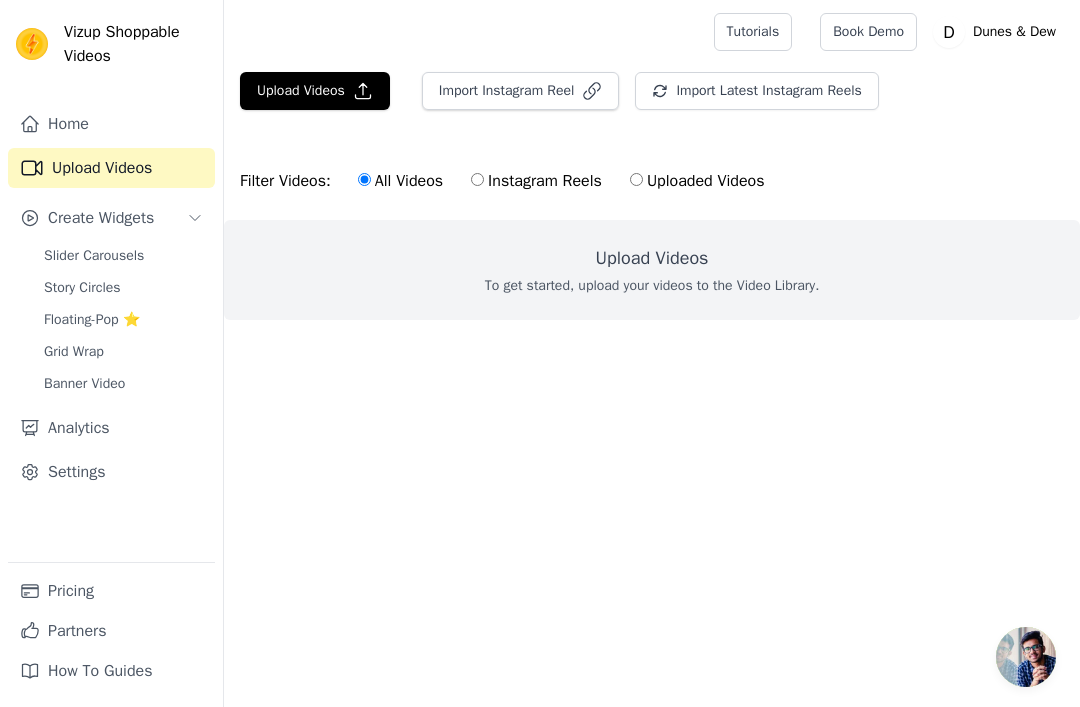 click on "Upload Videos" at bounding box center [652, 258] 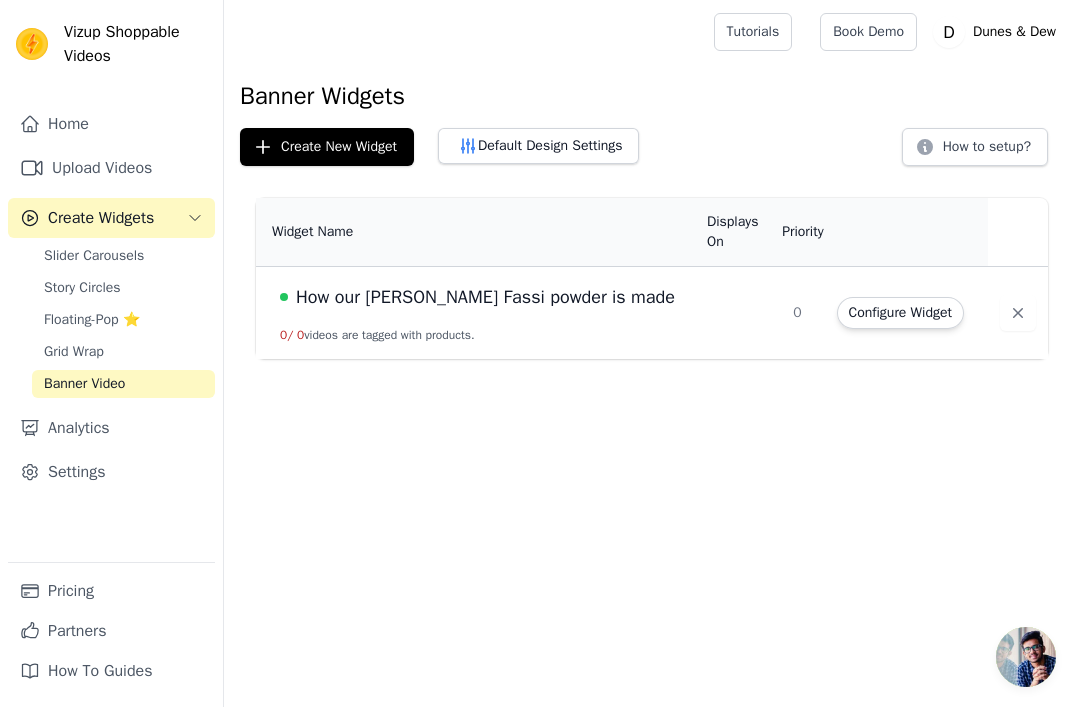 click on "How our Aker Fassi powder is made   0  /   0  videos are tagged with products." at bounding box center [475, 313] 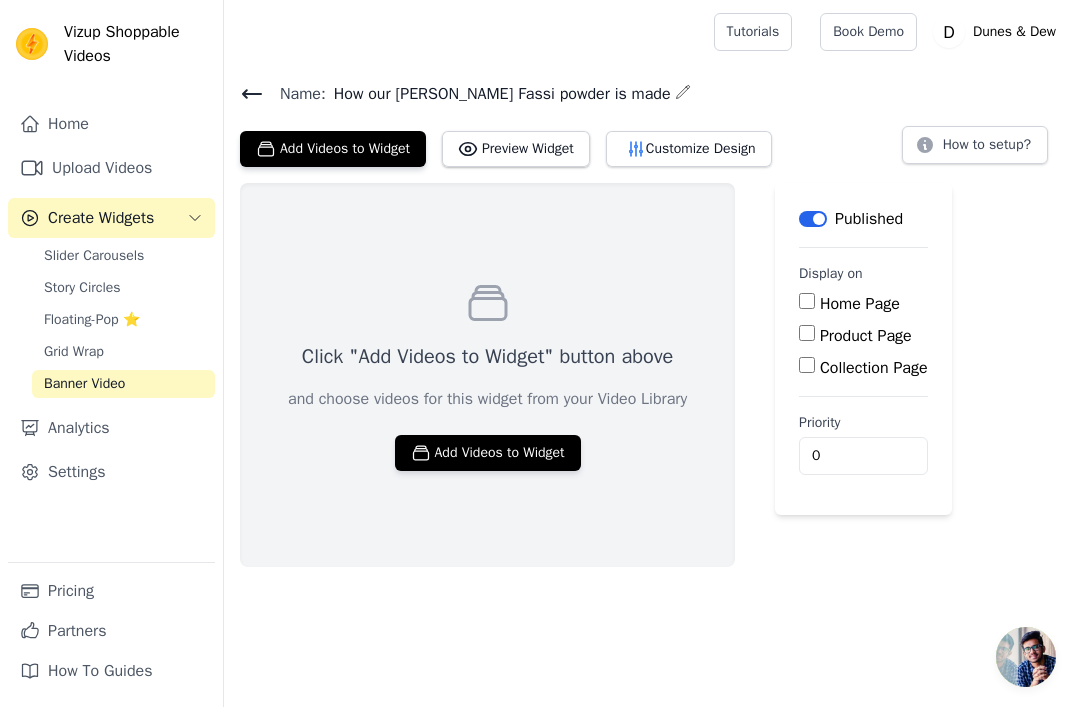 click on "Add Videos to Widget" at bounding box center [488, 453] 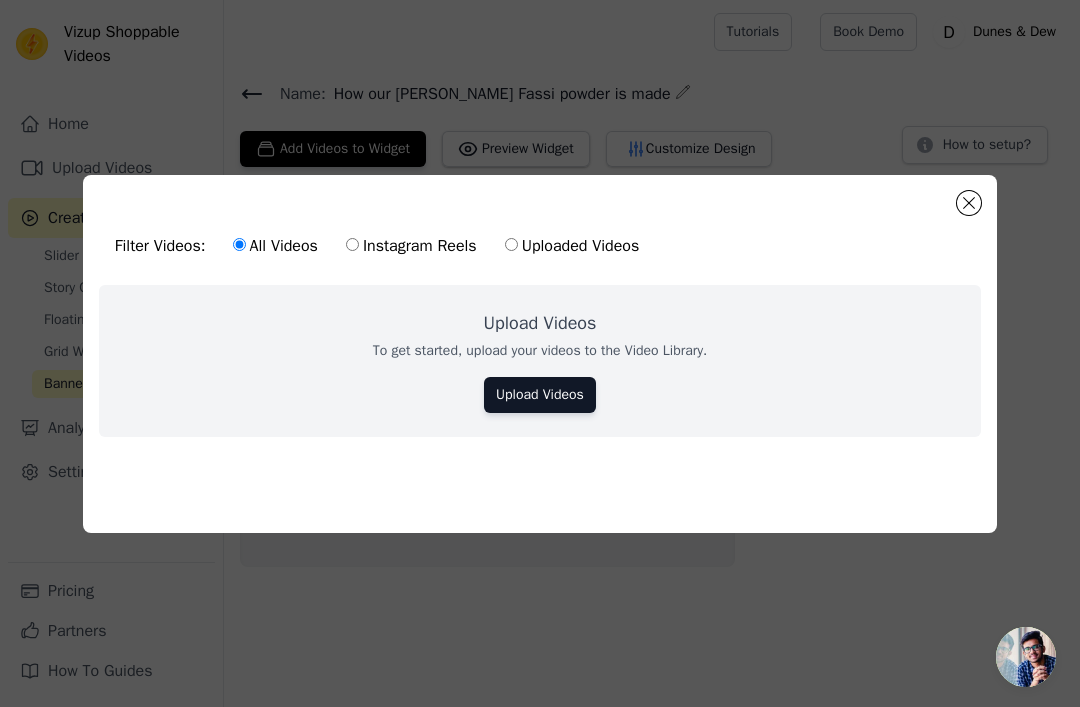 click on "Upload Videos" at bounding box center (540, 395) 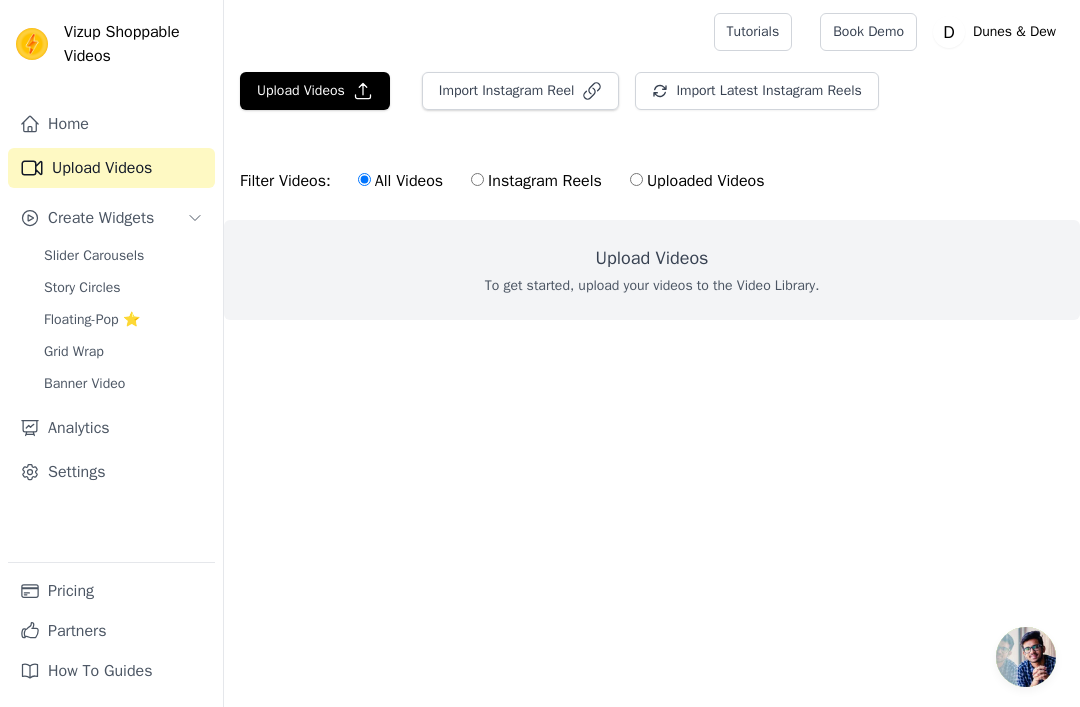 click on "Upload Videos" at bounding box center (315, 91) 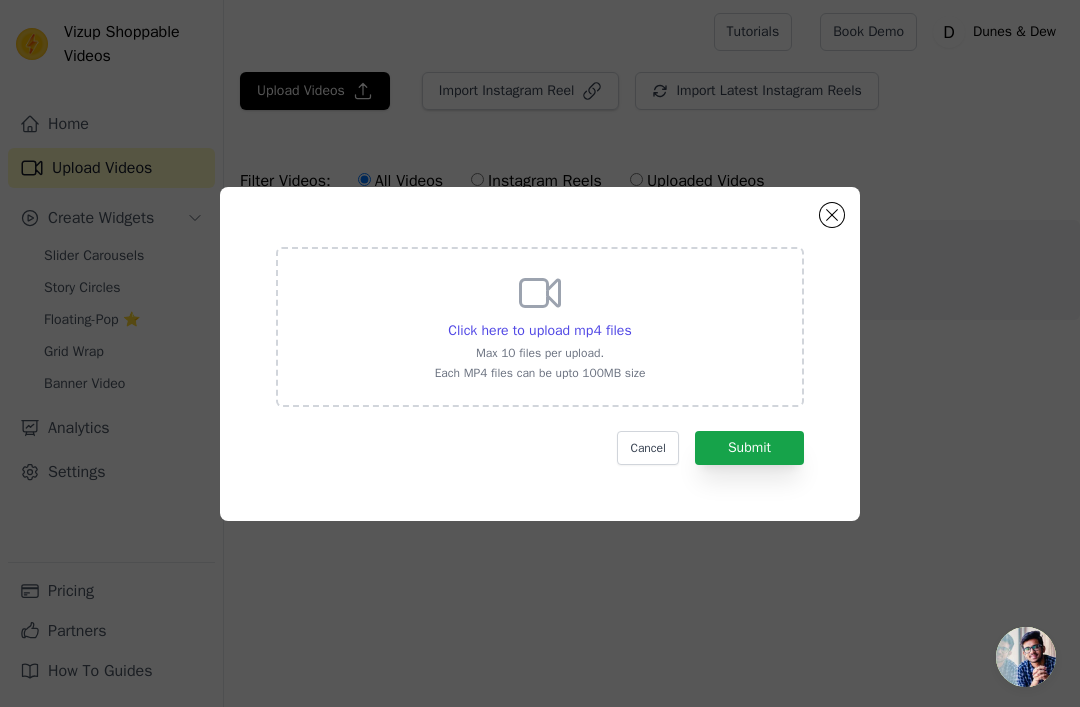click on "Click here to upload mp4 files" at bounding box center [539, 330] 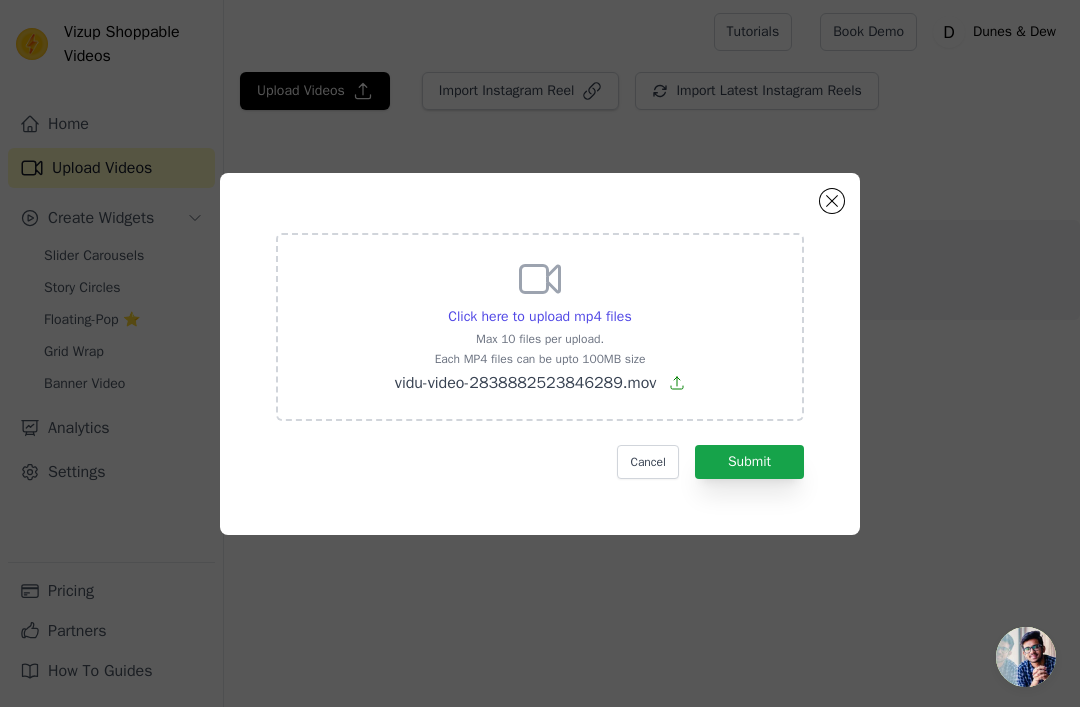 click on "Submit" at bounding box center [749, 462] 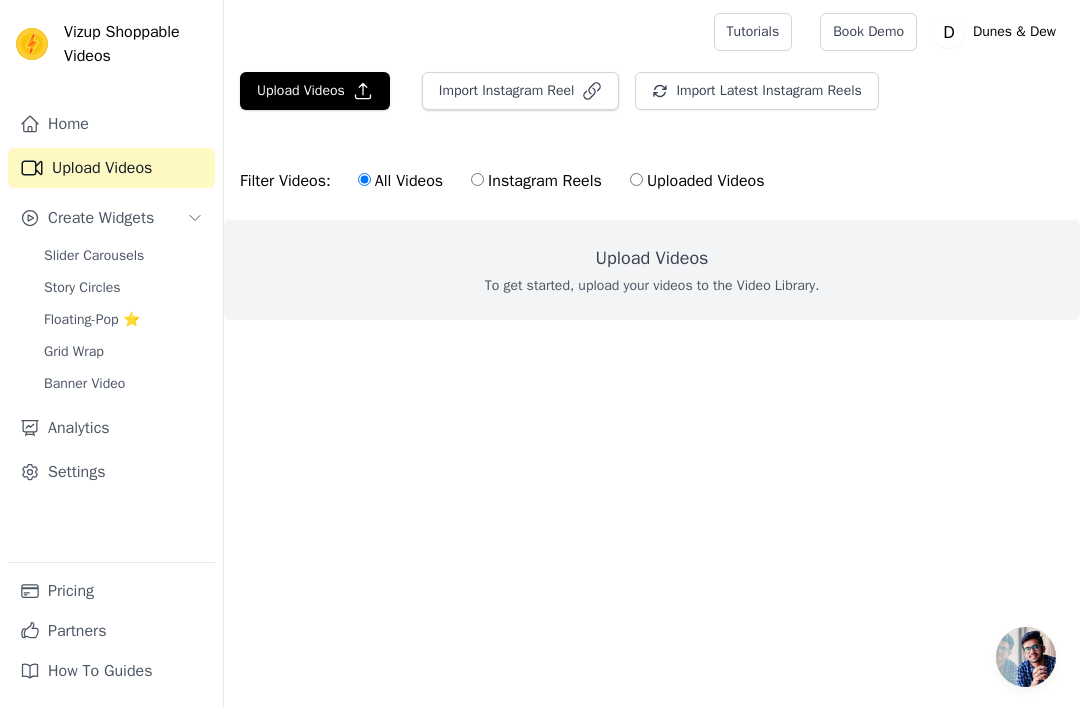 click on "Upload Videos" at bounding box center [315, 91] 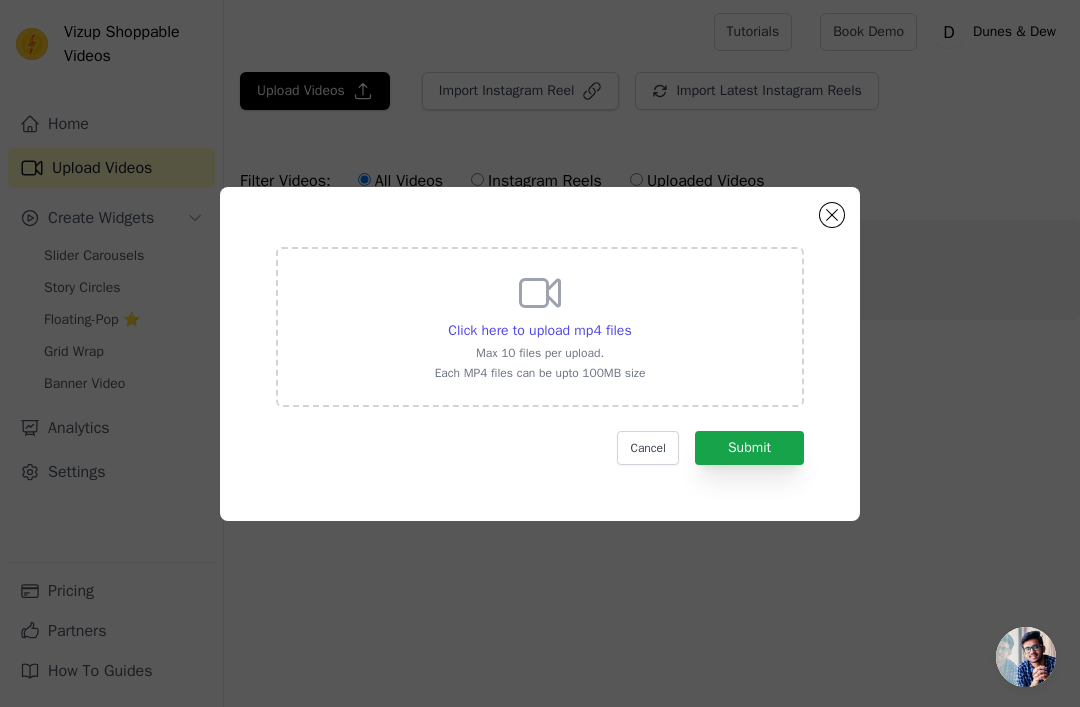 click on "Click here to upload mp4 files" at bounding box center (539, 330) 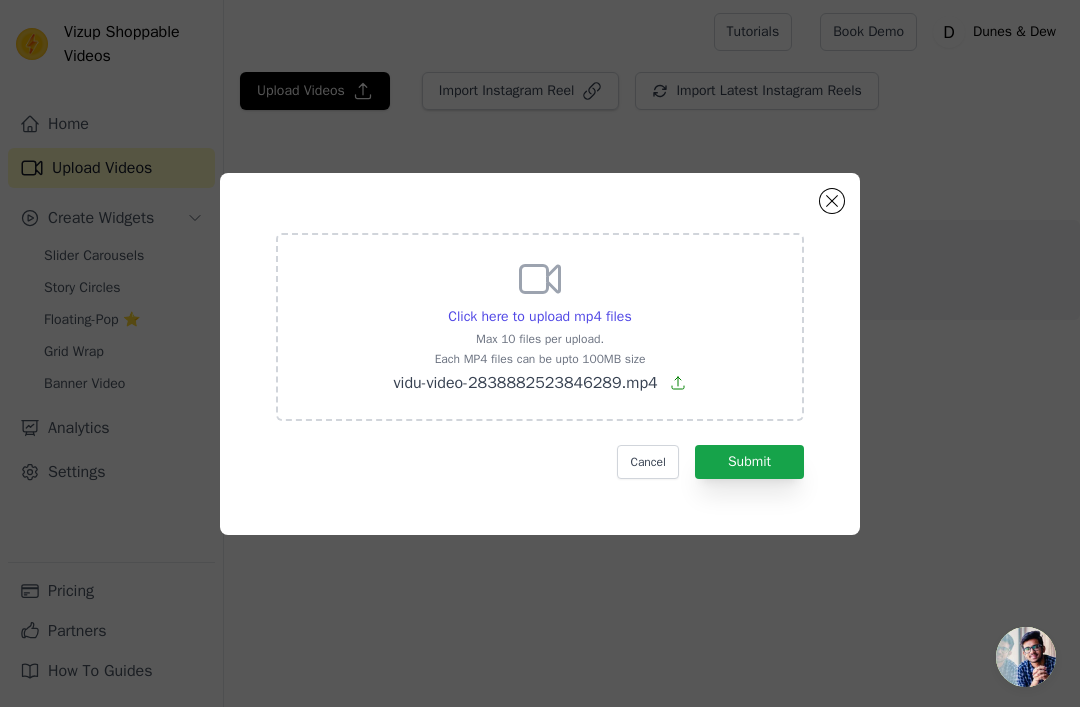 click on "Submit" at bounding box center (749, 462) 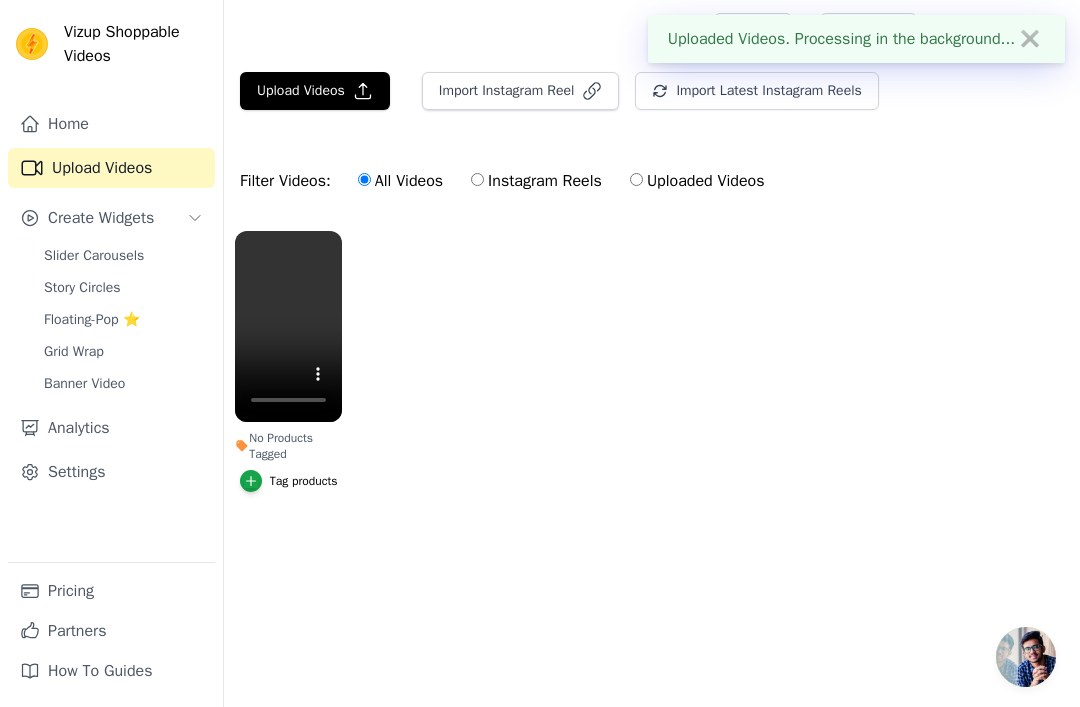 click 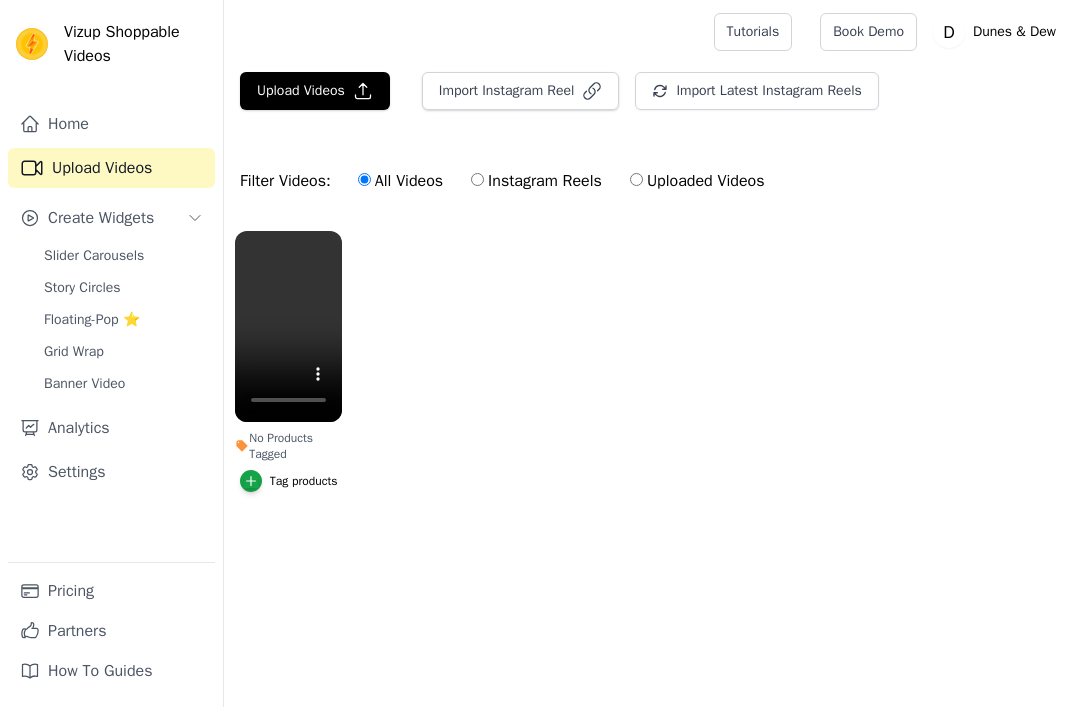 scroll, scrollTop: 0, scrollLeft: 0, axis: both 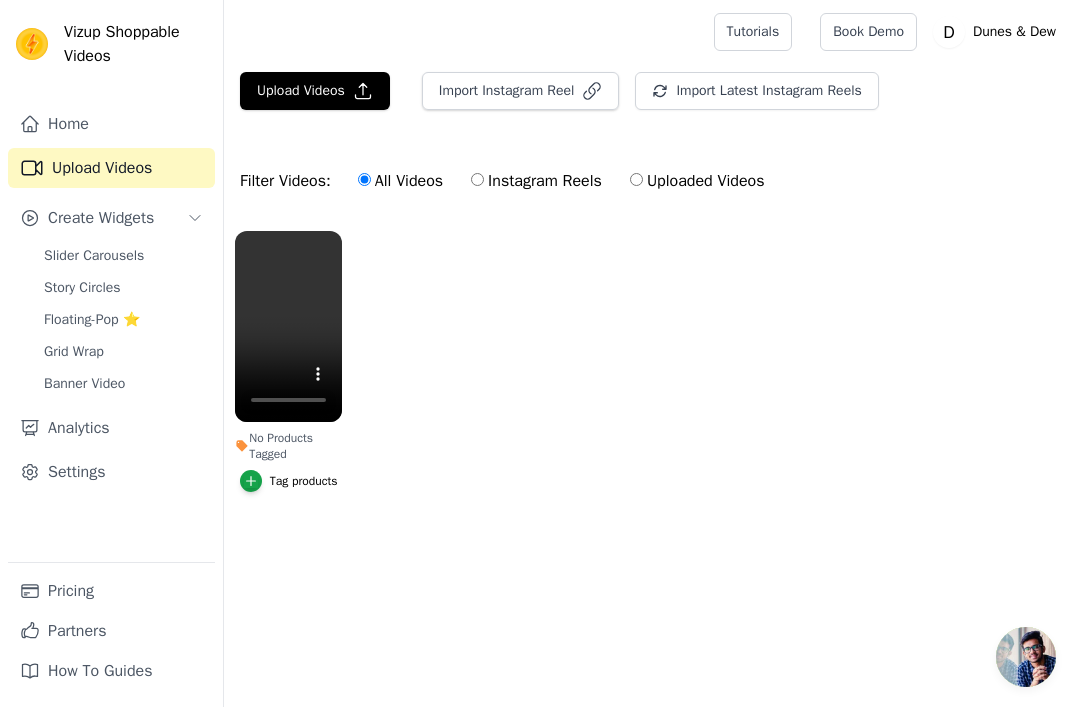 click on "Tag products" at bounding box center [304, 481] 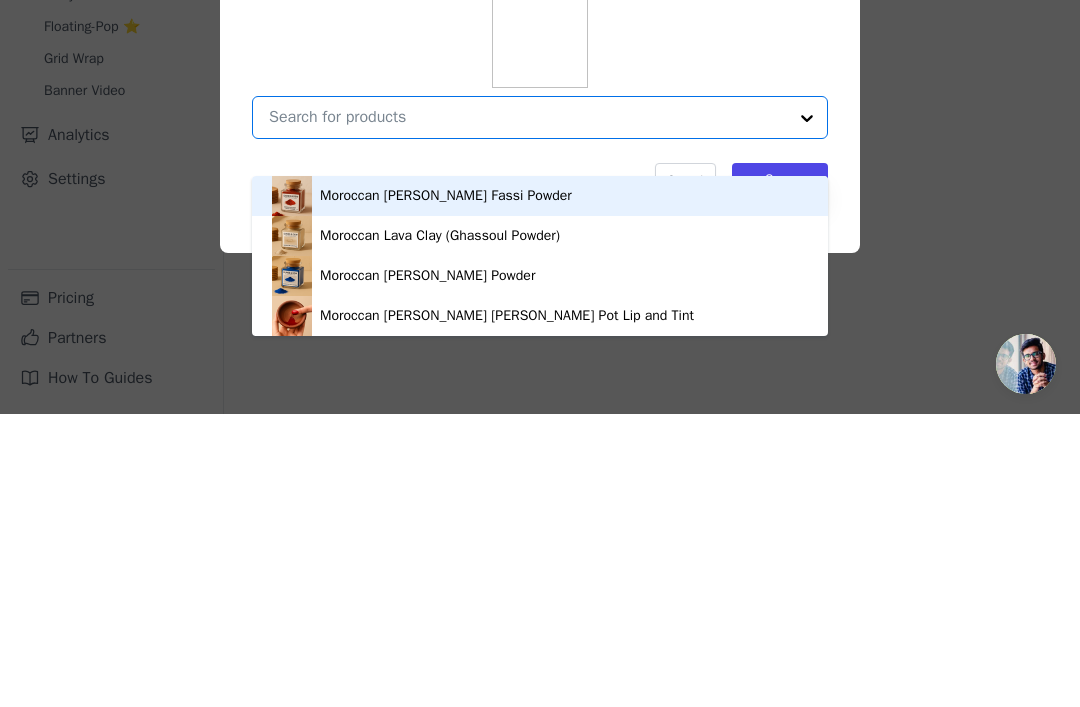 click on "Moroccan [PERSON_NAME] Fassi Powder" at bounding box center [540, 489] 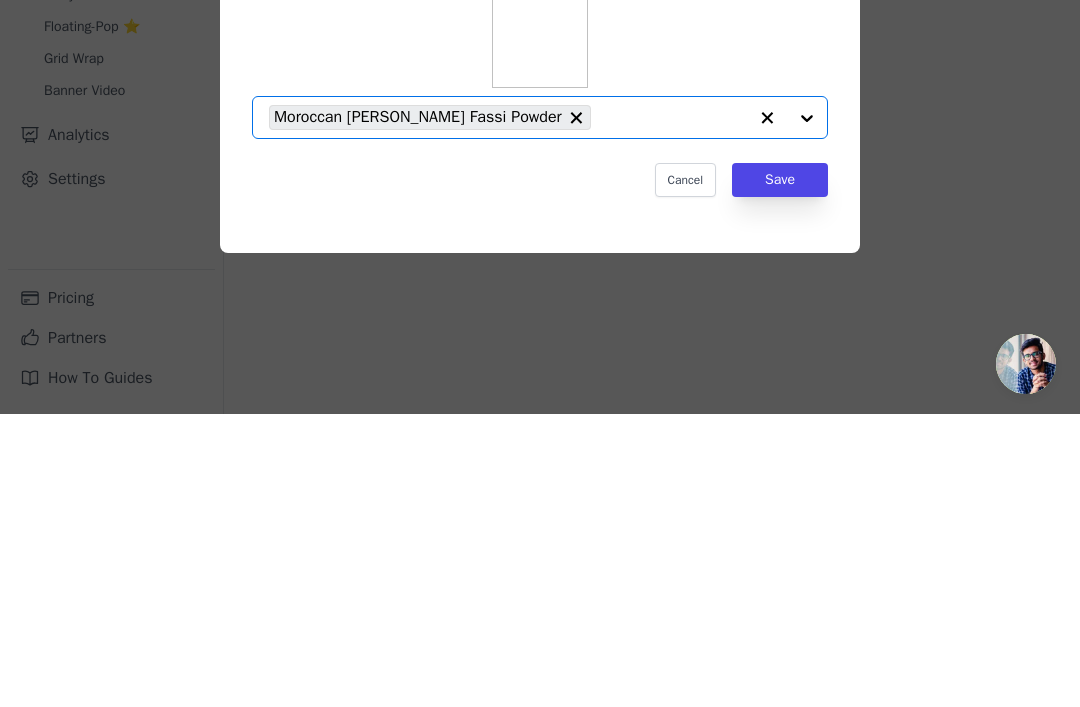 click on "Save" at bounding box center [780, 473] 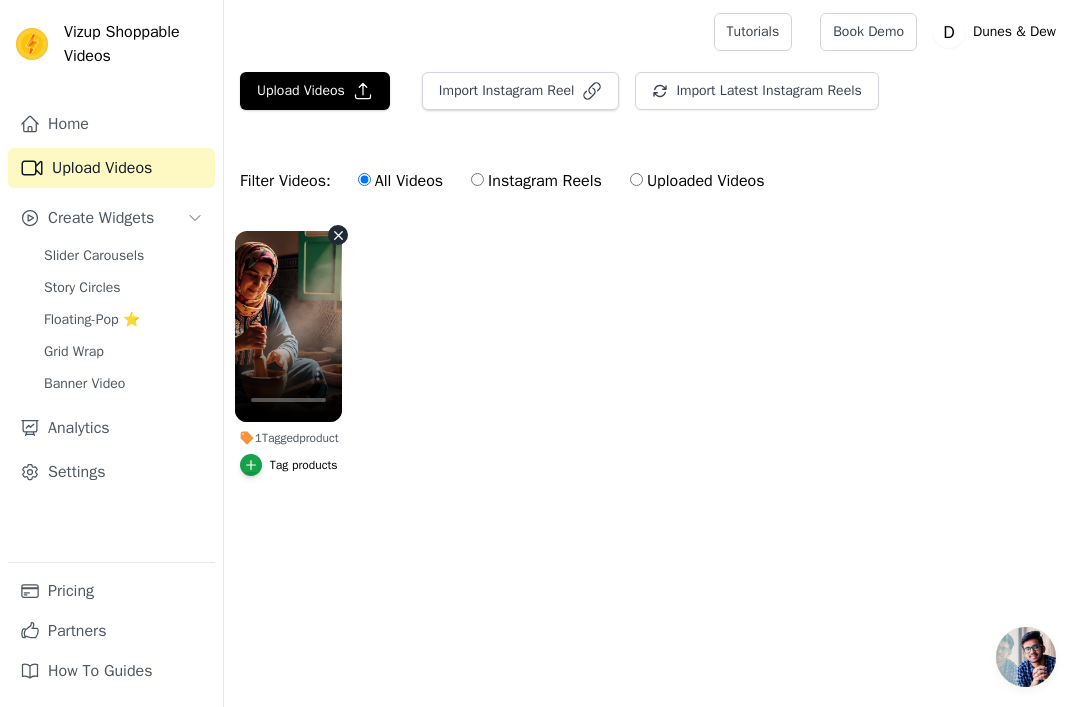 click on "Create Widgets" at bounding box center [101, 218] 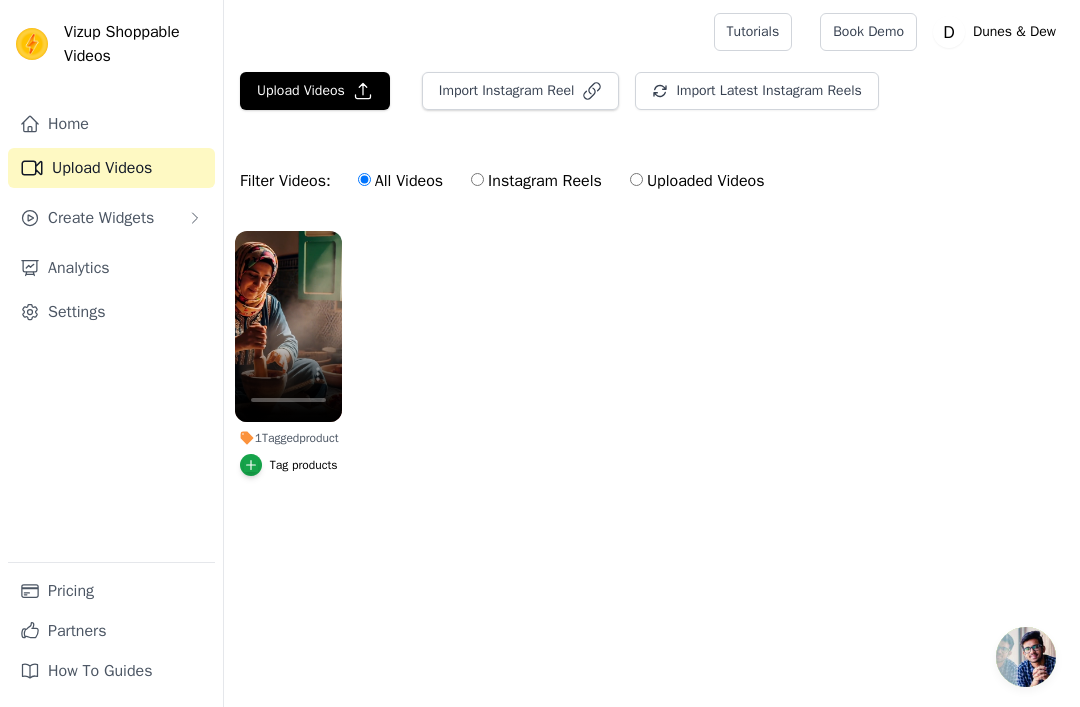 click on "Create Widgets" at bounding box center (101, 218) 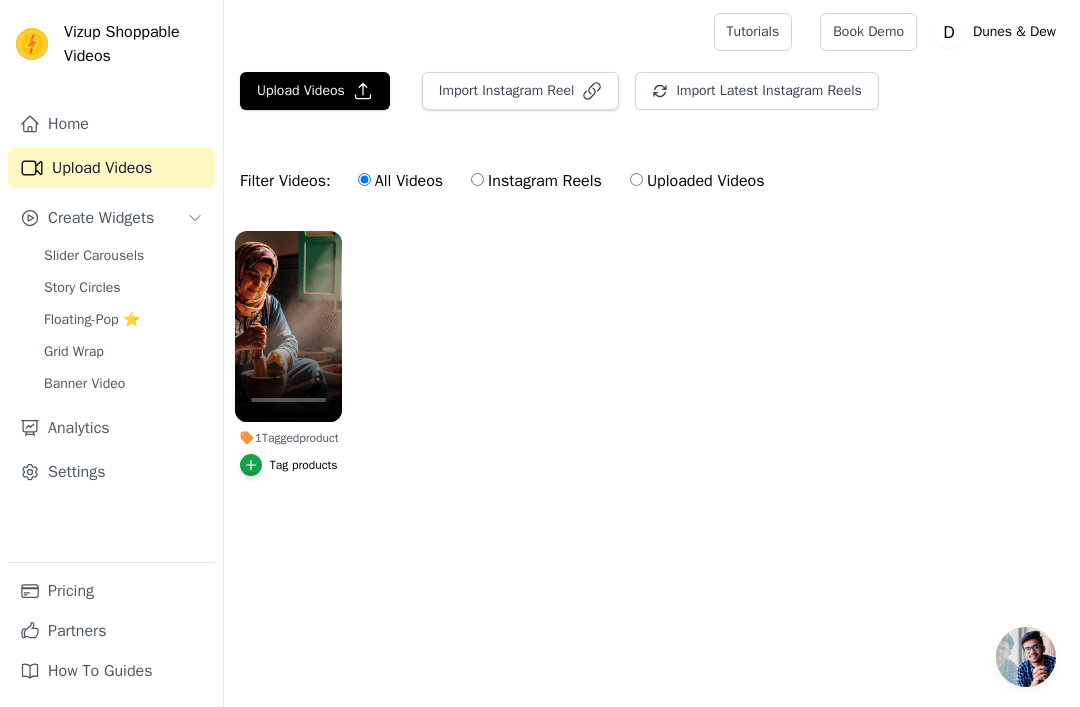 click on "Banner Video" at bounding box center [84, 384] 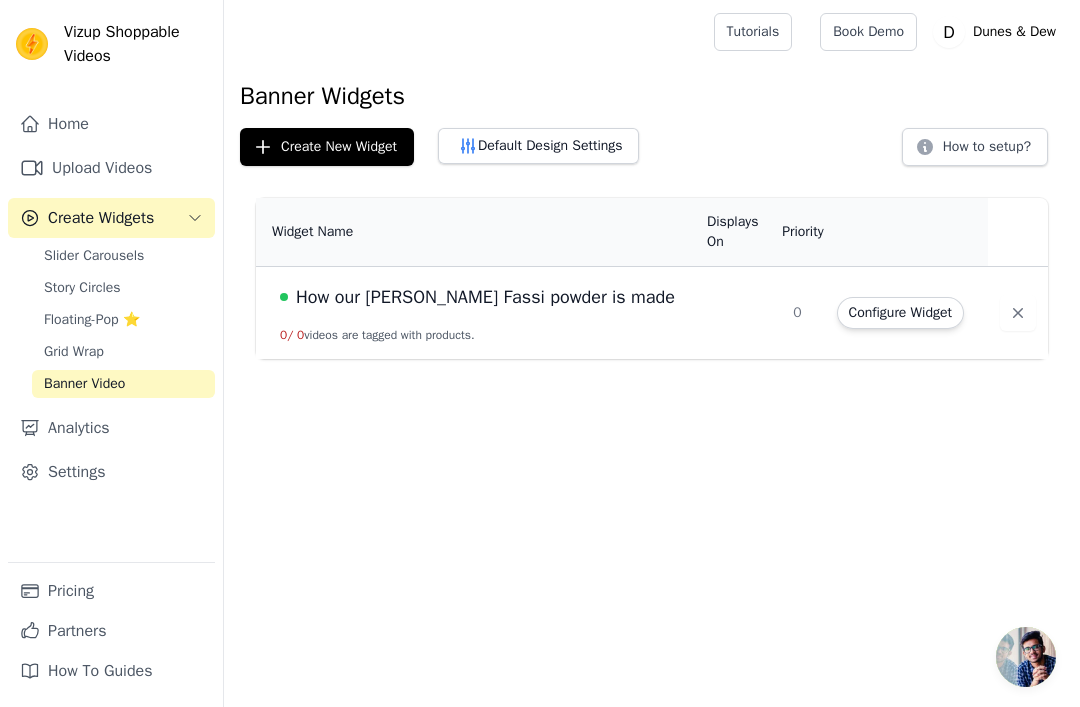 click on "0" at bounding box center [802, 313] 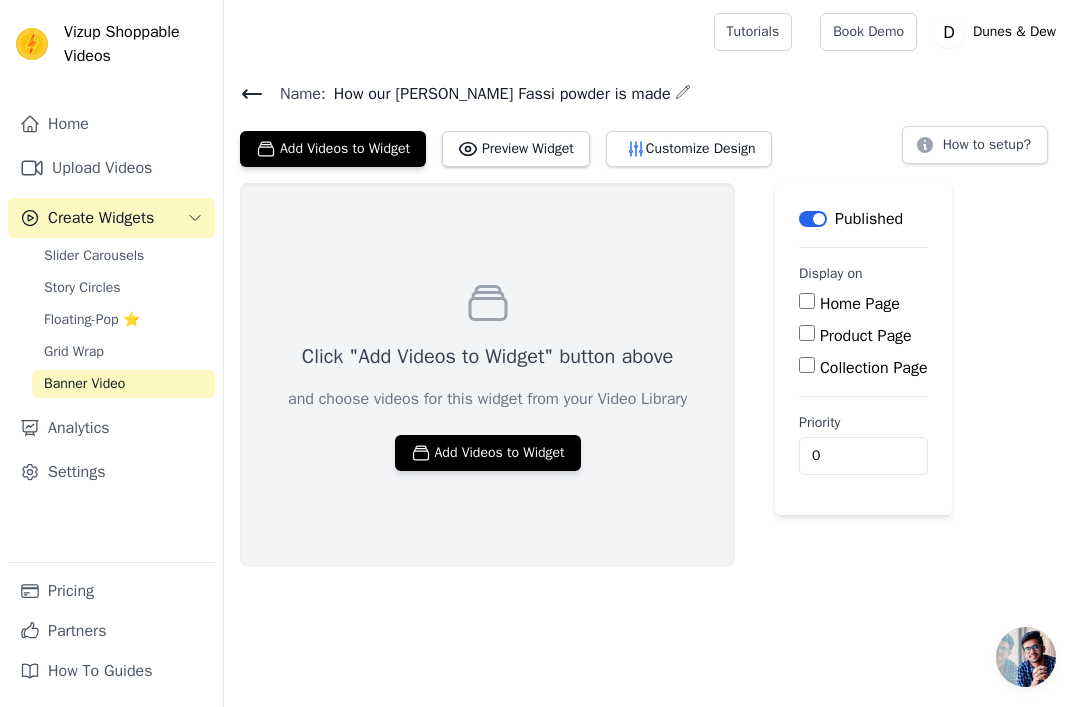 click 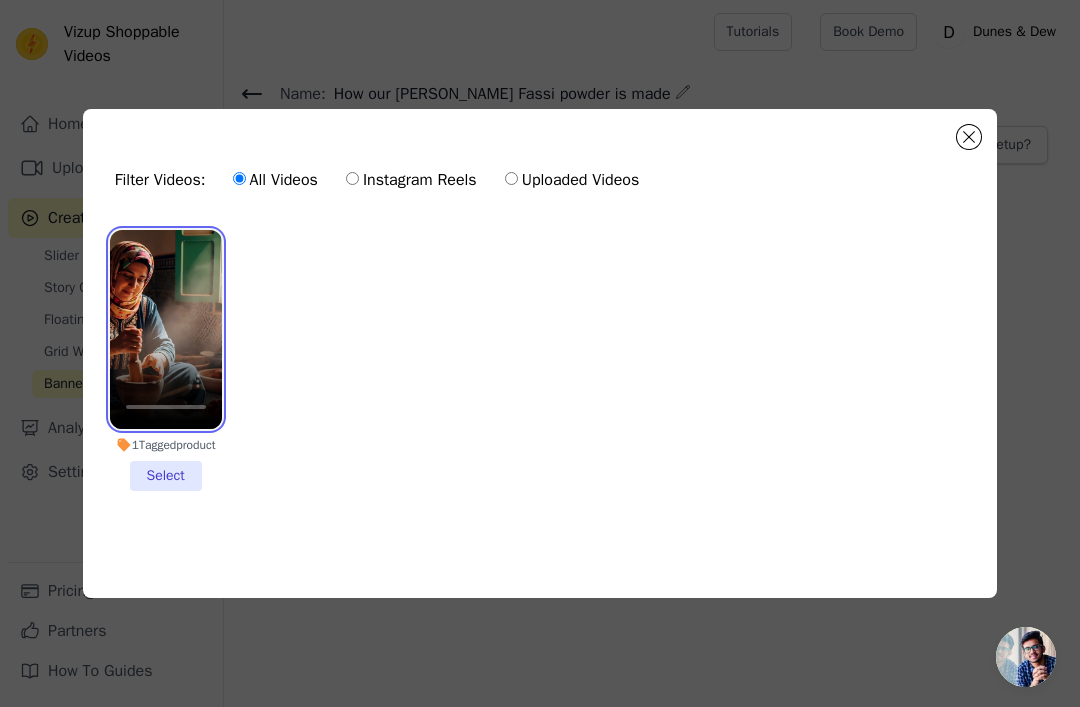 click at bounding box center (166, 329) 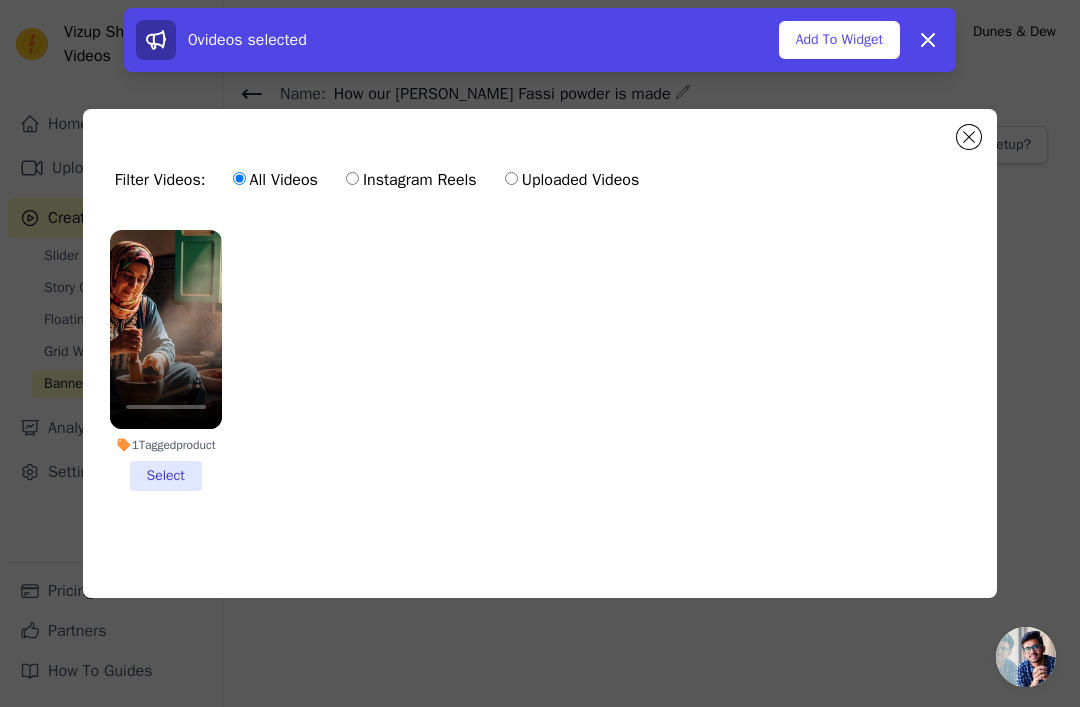 click on "1  Tagged  product     Select" at bounding box center (166, 360) 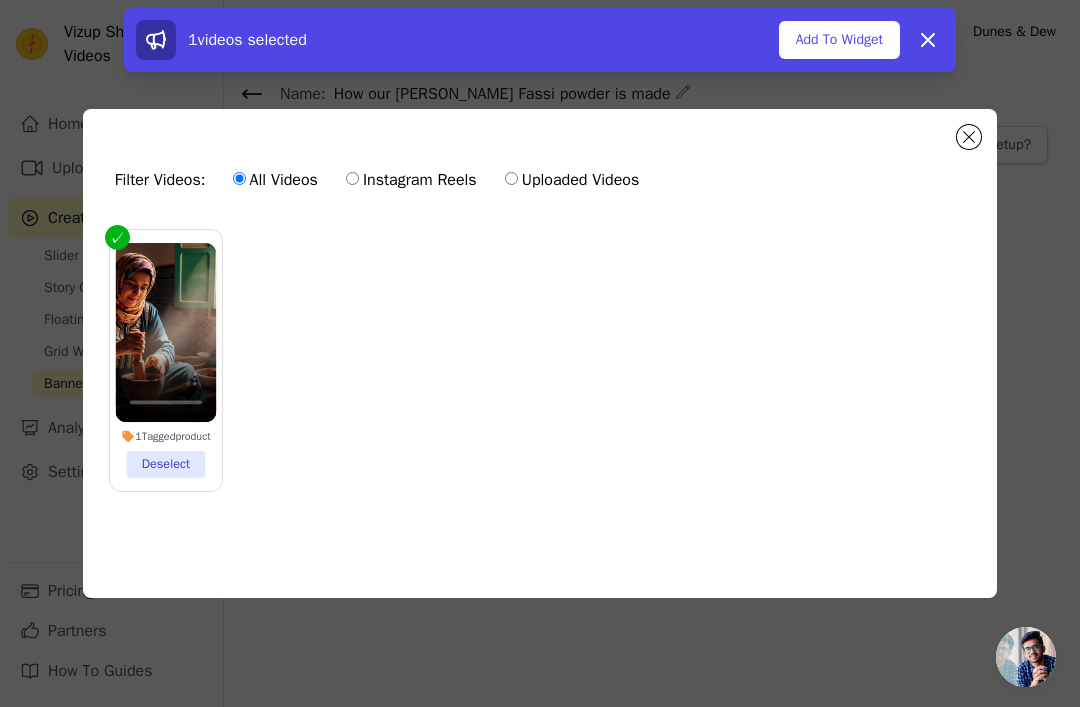 click on "Add To Widget" at bounding box center [839, 40] 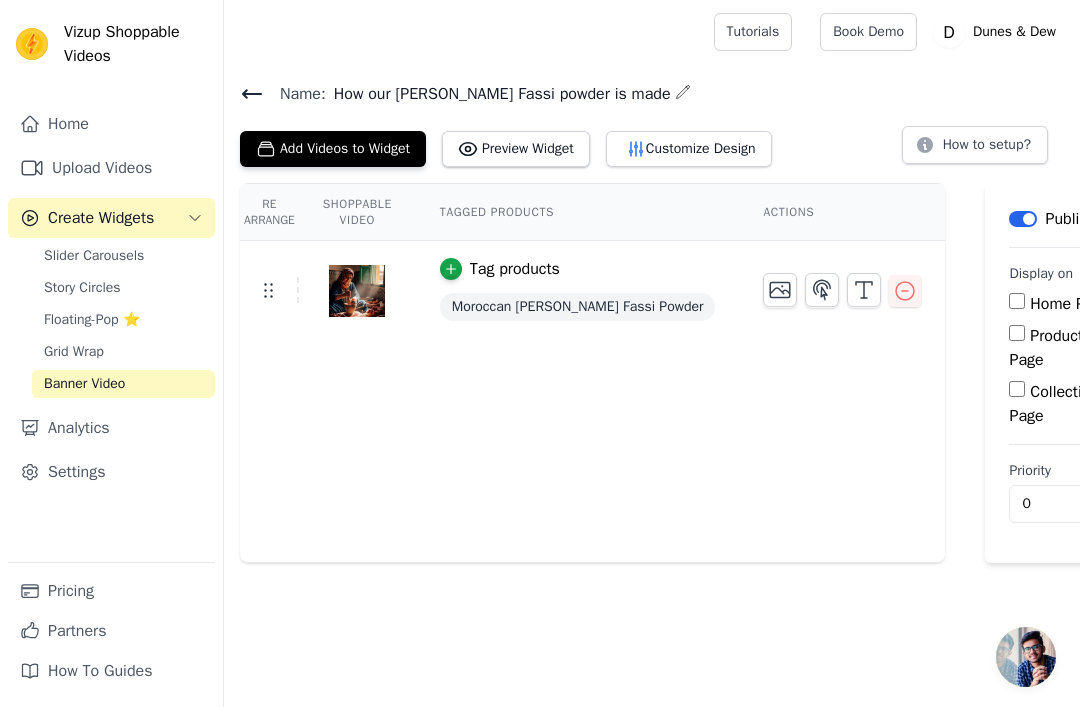 click on "Home Page" at bounding box center [1017, 301] 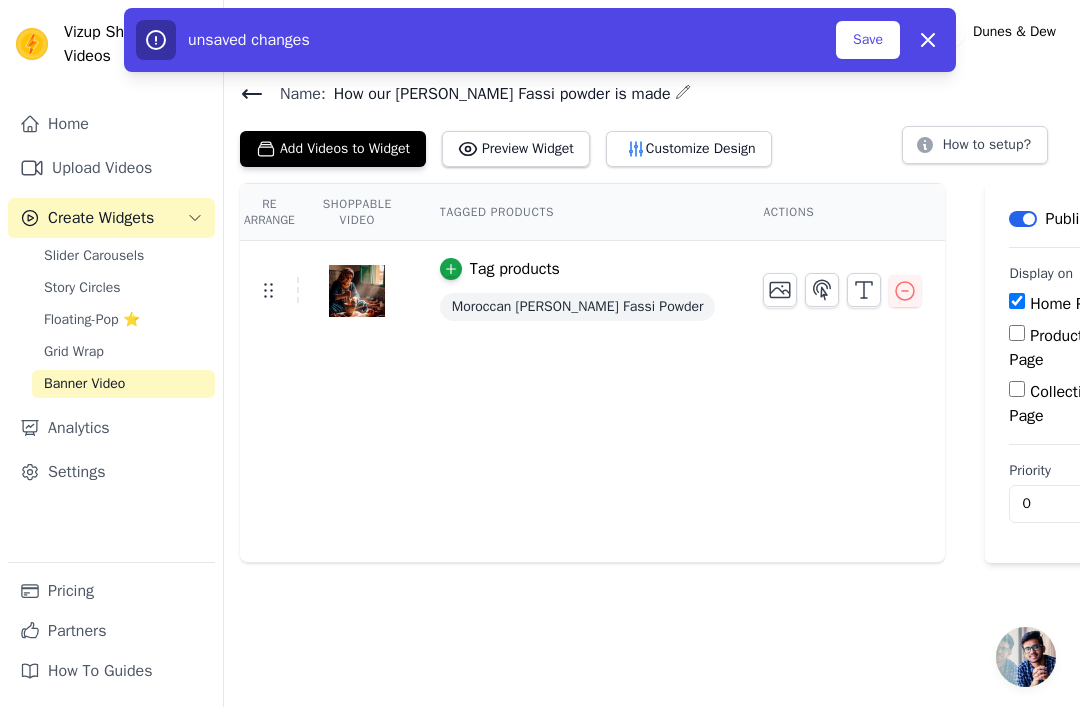 click on "Product Page" at bounding box center (1017, 333) 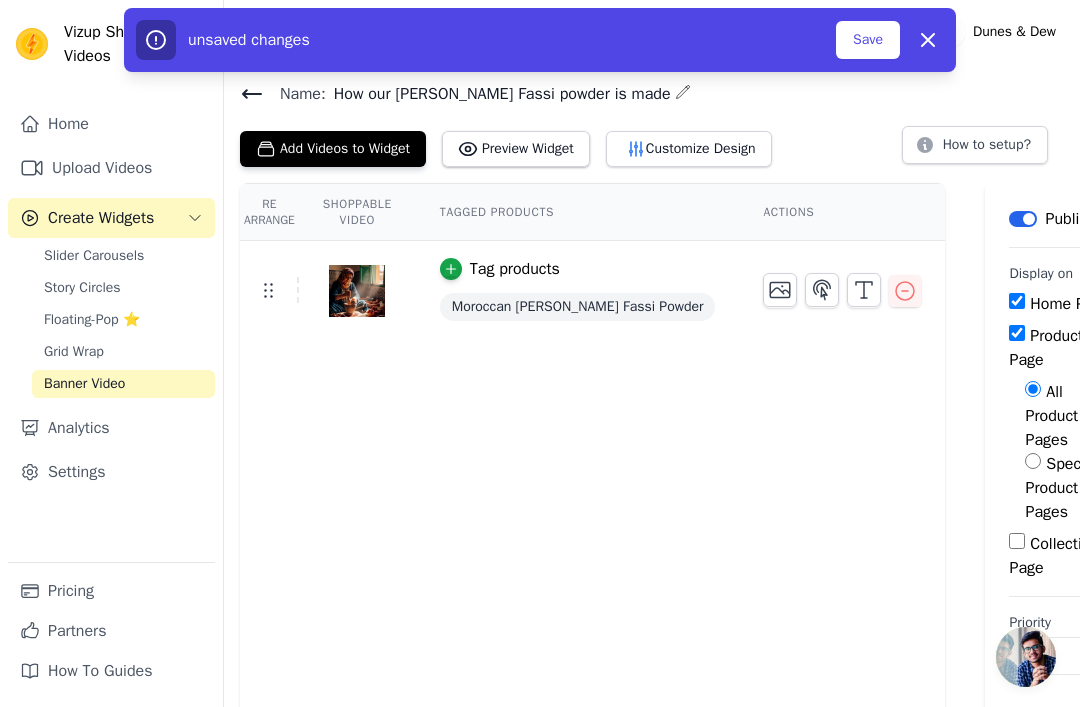 click on "All Product Pages" at bounding box center (1033, 389) 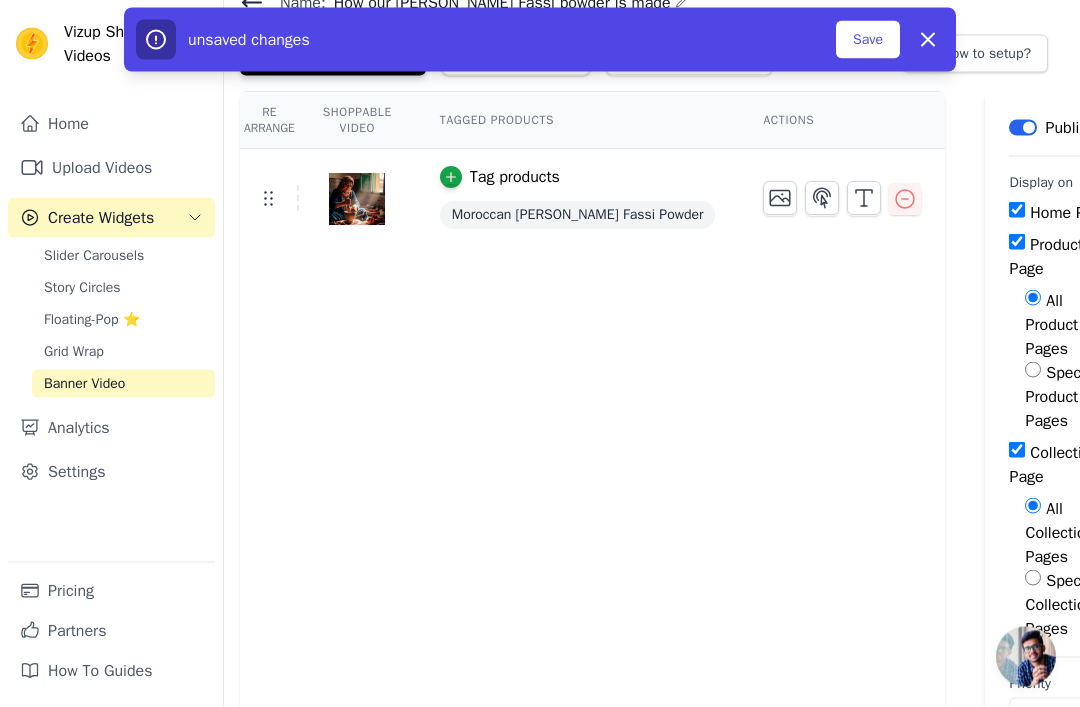 scroll, scrollTop: 92, scrollLeft: 0, axis: vertical 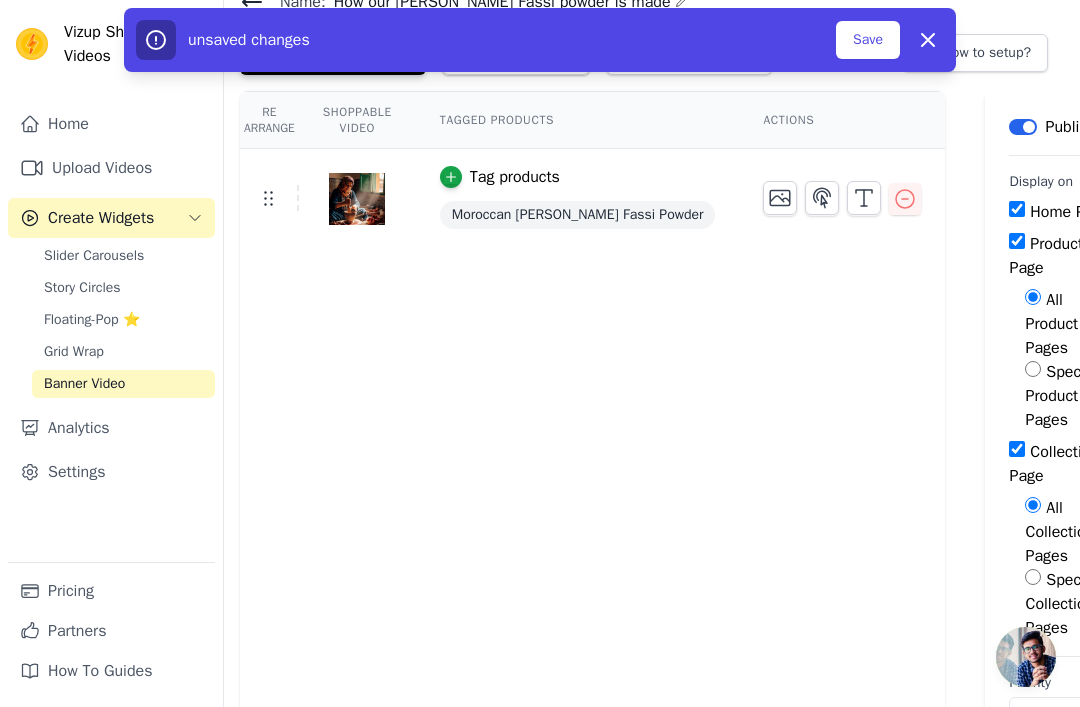 click on "Specific Collection Pages" at bounding box center (1033, 577) 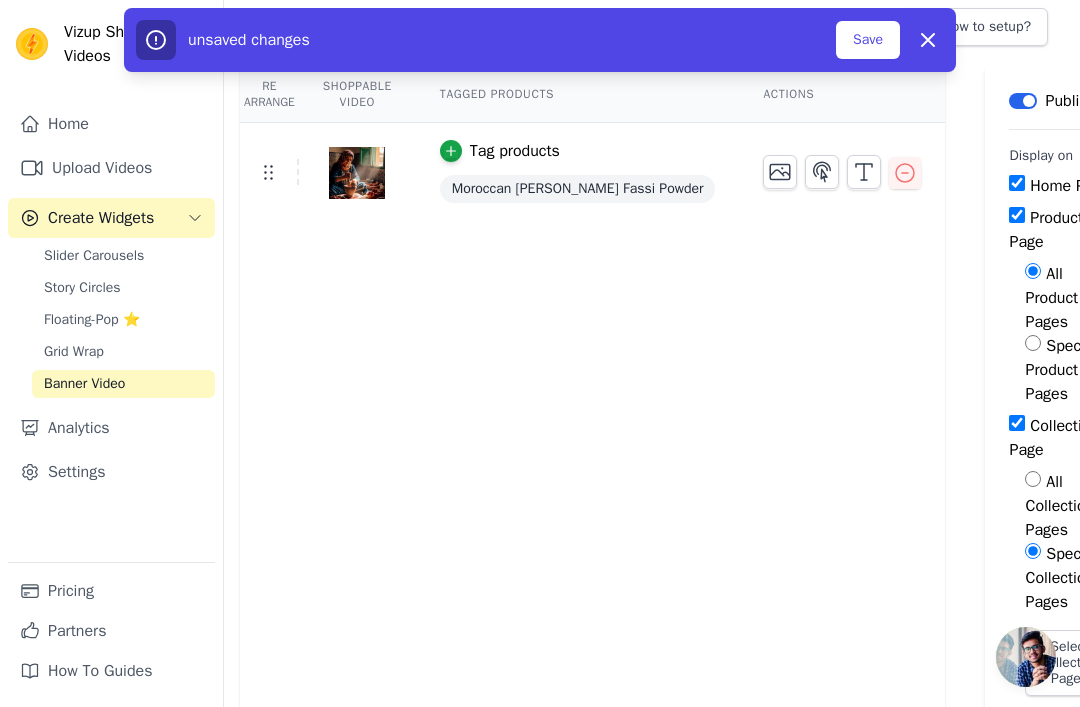 scroll, scrollTop: 193, scrollLeft: 0, axis: vertical 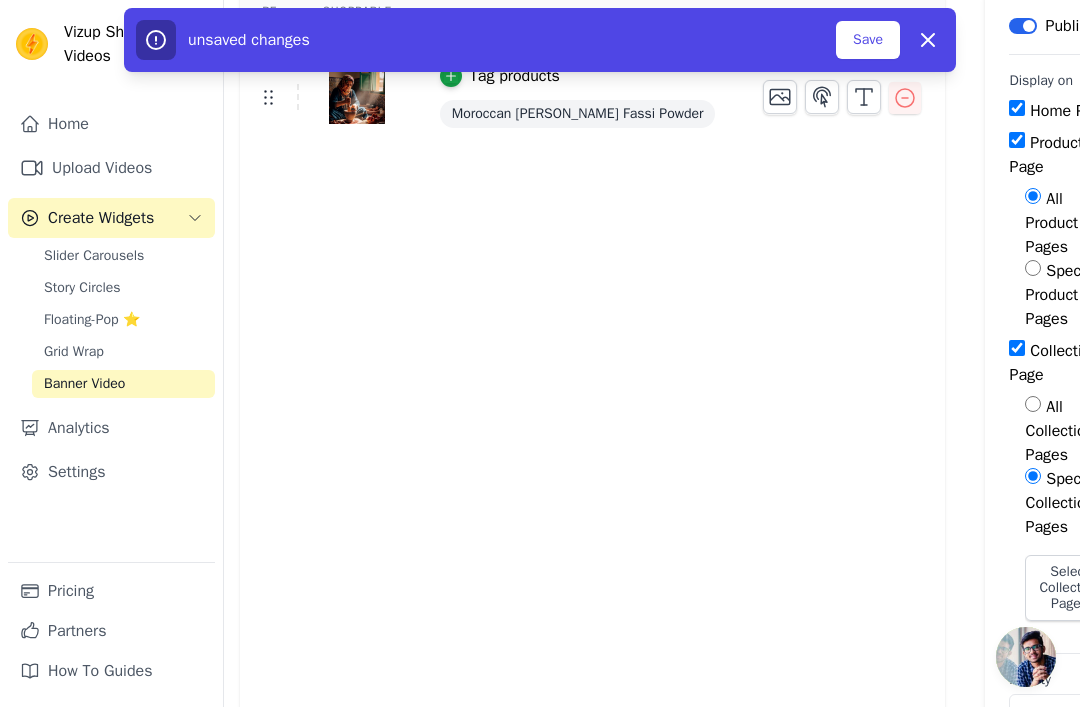 click on "Specific Collection Pages" at bounding box center [1033, 476] 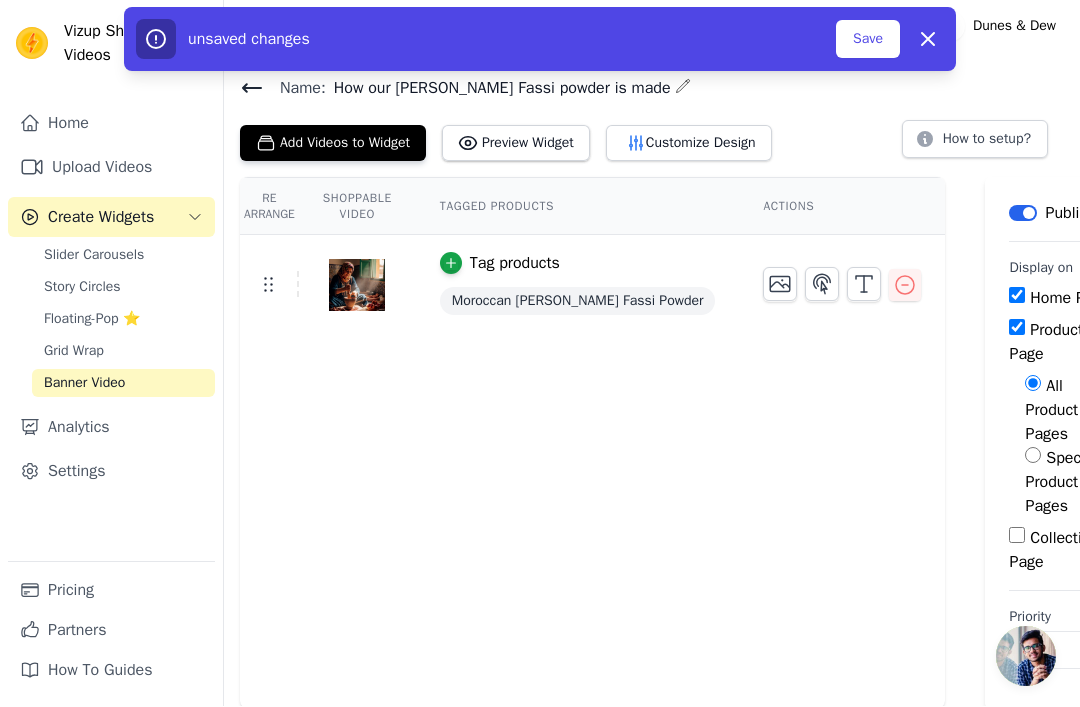 scroll, scrollTop: 7, scrollLeft: 0, axis: vertical 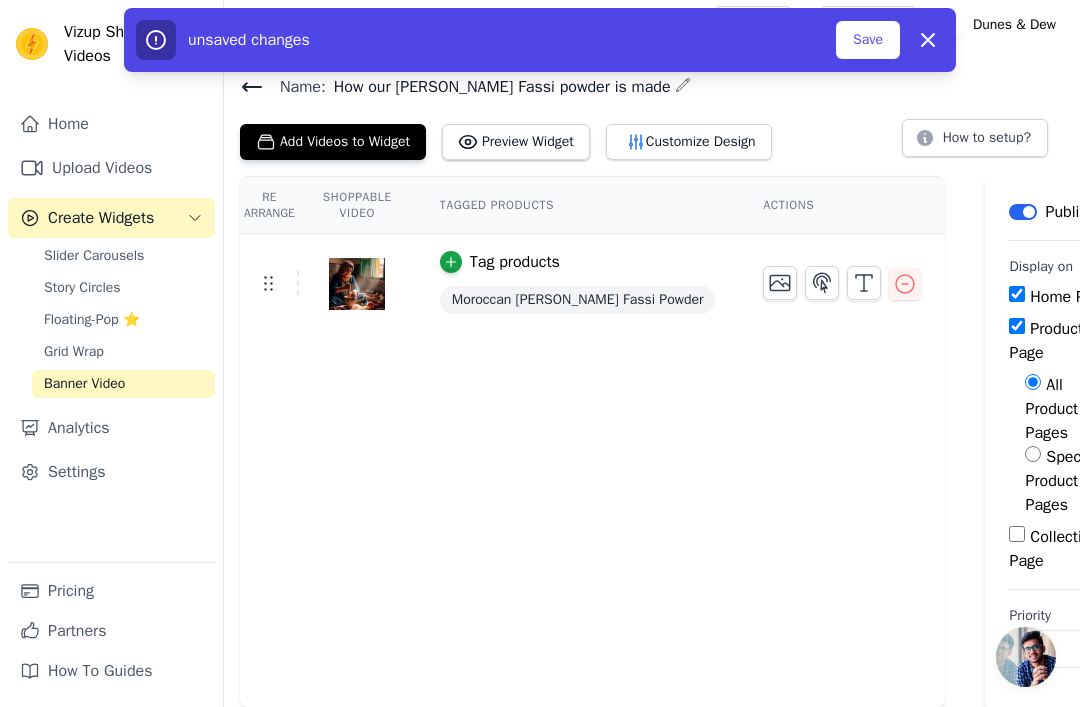 click on "Save" at bounding box center (868, 40) 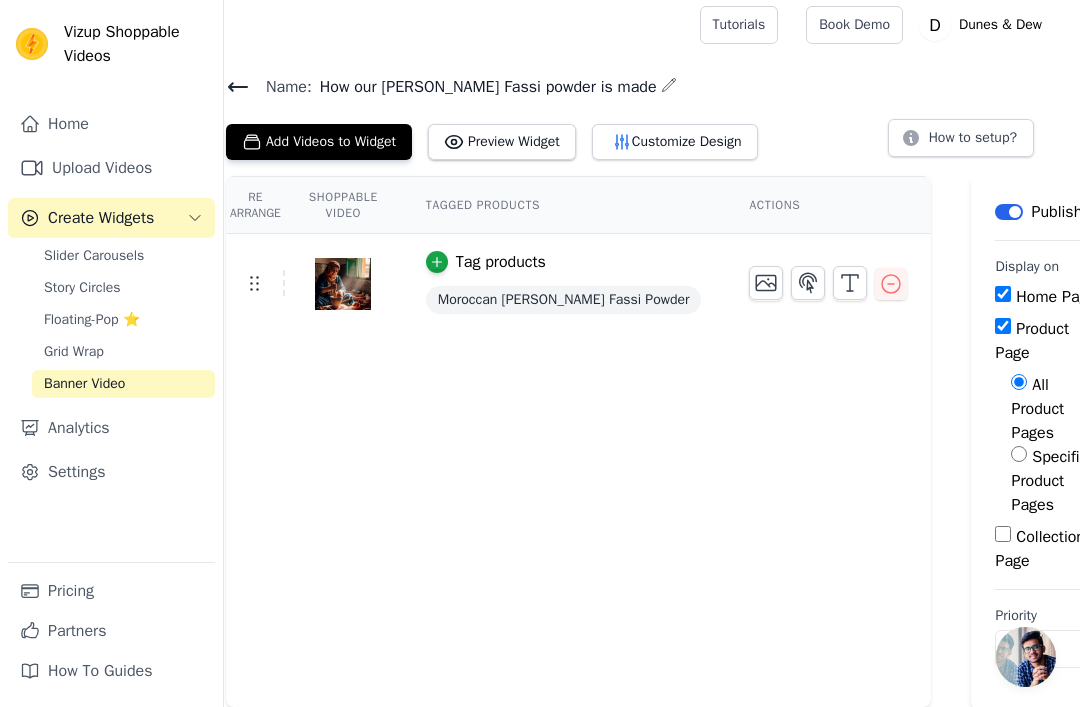 scroll, scrollTop: 7, scrollLeft: 0, axis: vertical 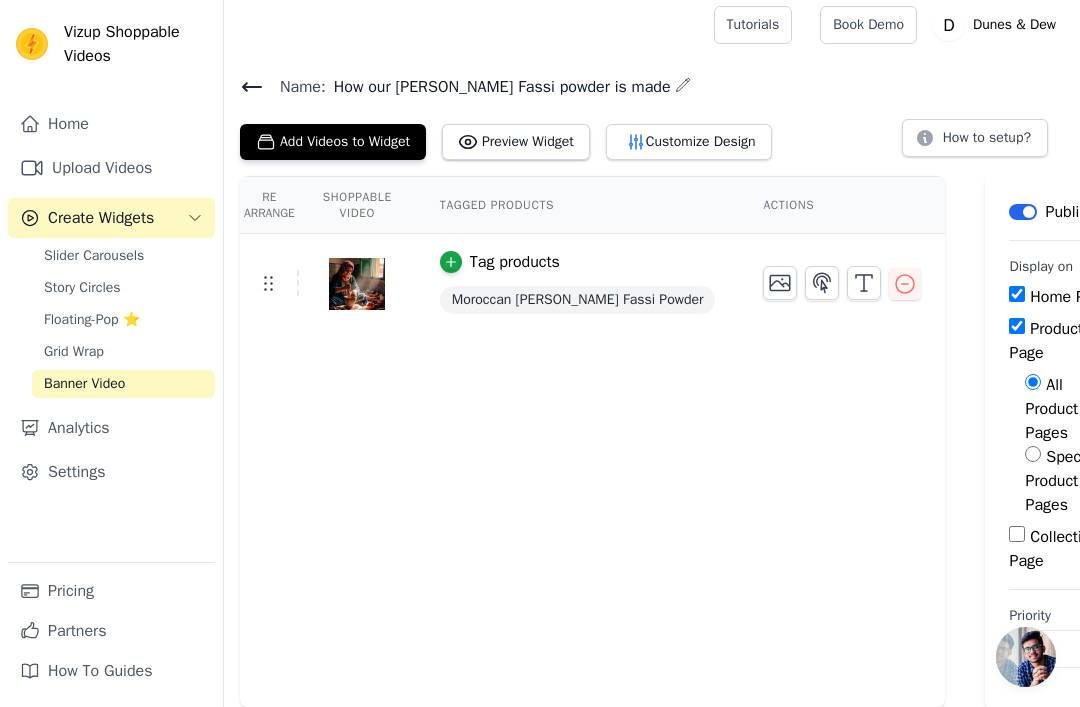 click 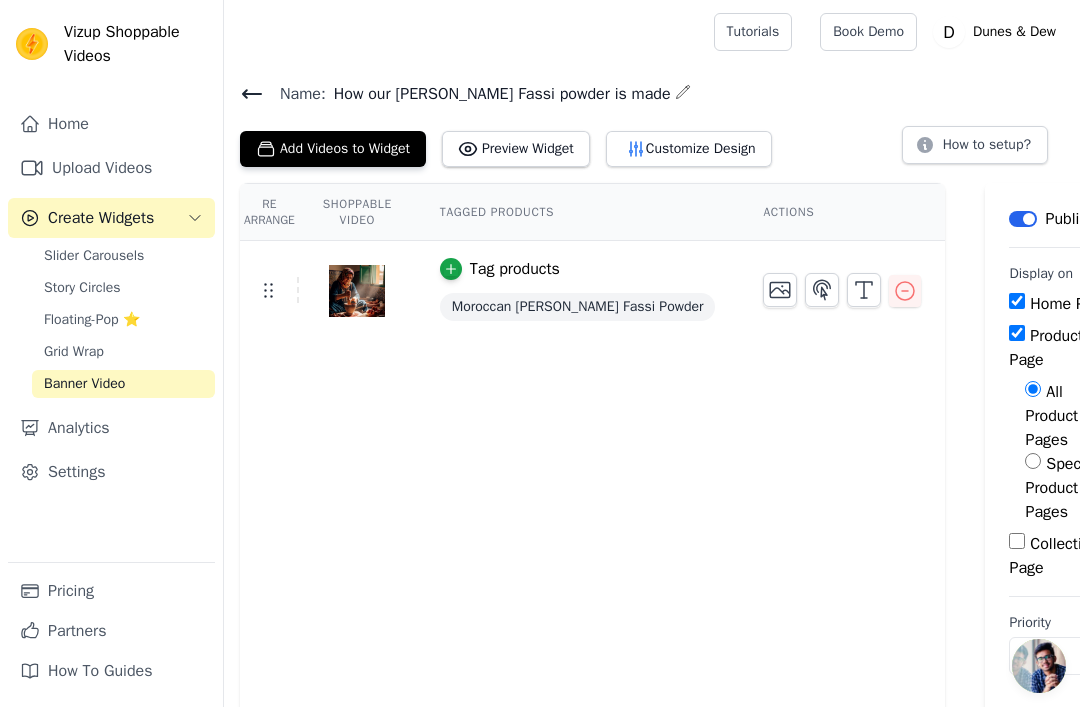 scroll, scrollTop: 7, scrollLeft: 0, axis: vertical 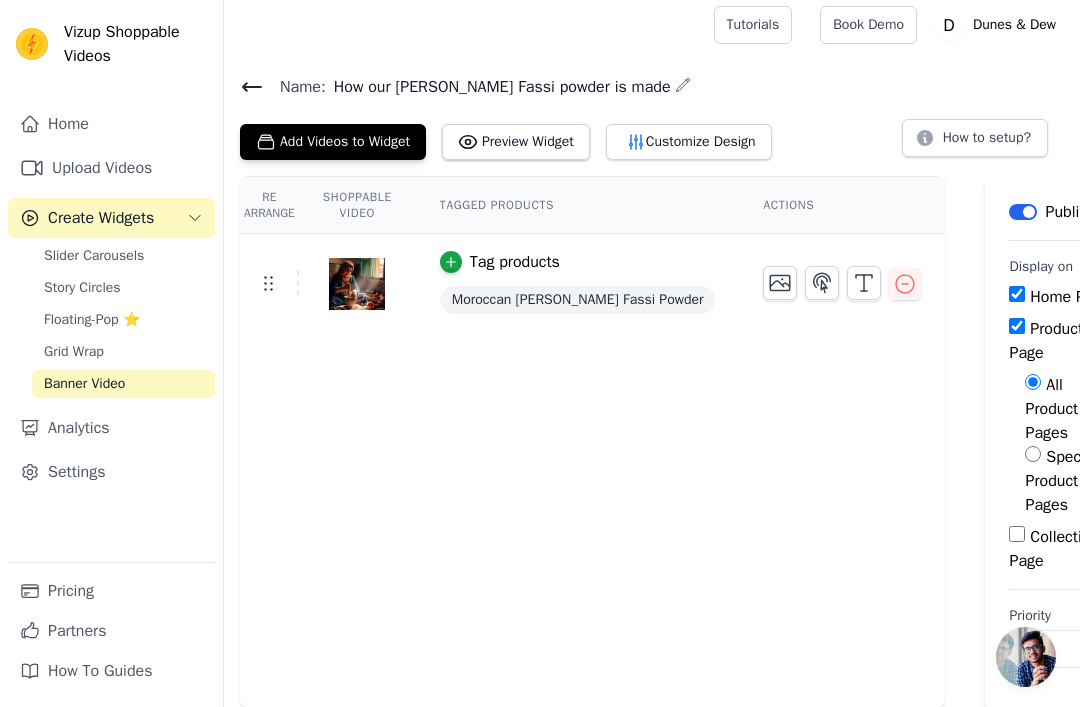 click on "Re Arrange   Shoppable Video   Tagged Products   Actions             Tag products   Moroccan Aker Fassi Powder" at bounding box center (592, 442) 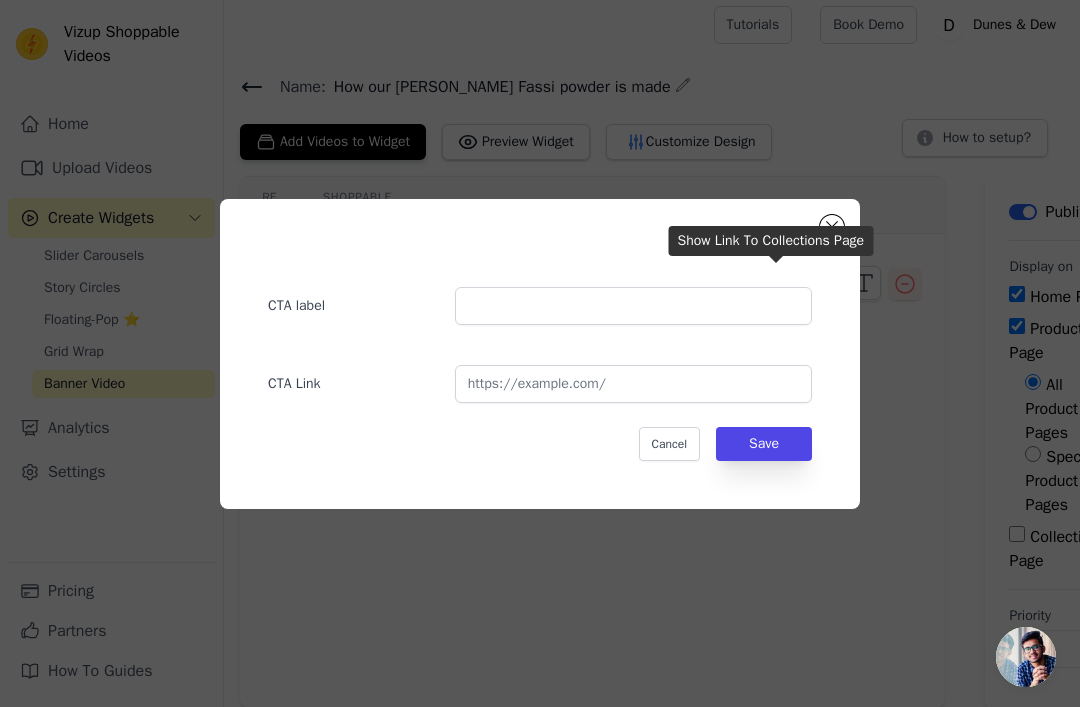 click at bounding box center [832, 227] 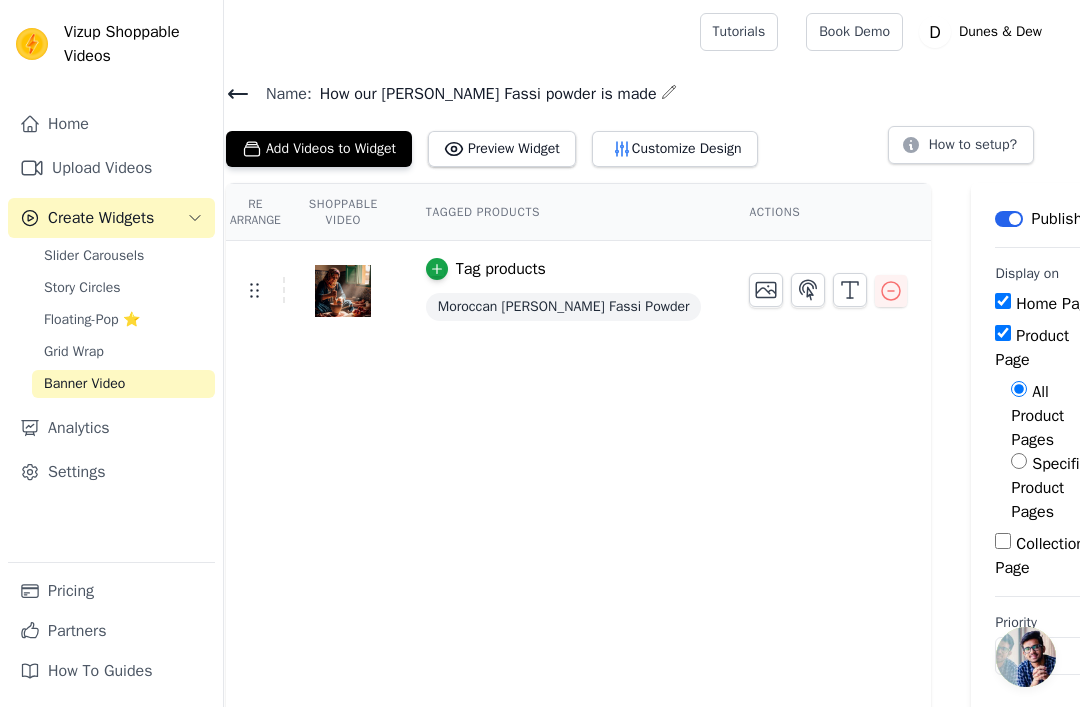 scroll, scrollTop: 7, scrollLeft: 14, axis: both 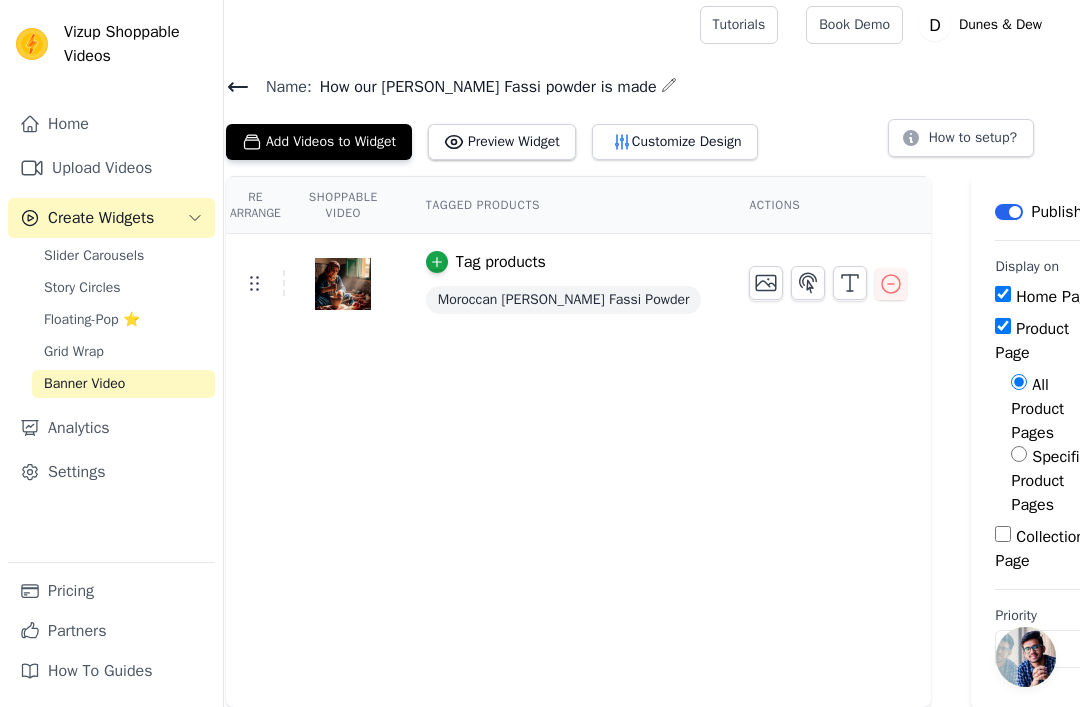 click on "Re Arrange   Shoppable Video   Tagged Products   Actions             Tag products   Moroccan Aker Fassi Powder" at bounding box center [578, 442] 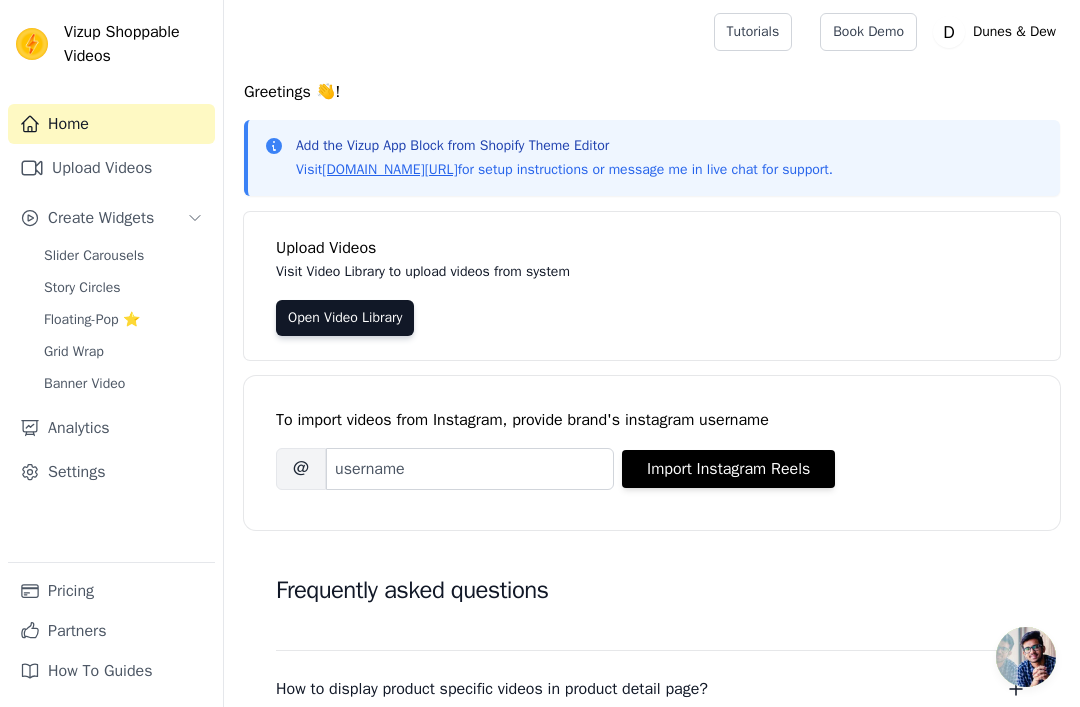 scroll, scrollTop: 40, scrollLeft: 0, axis: vertical 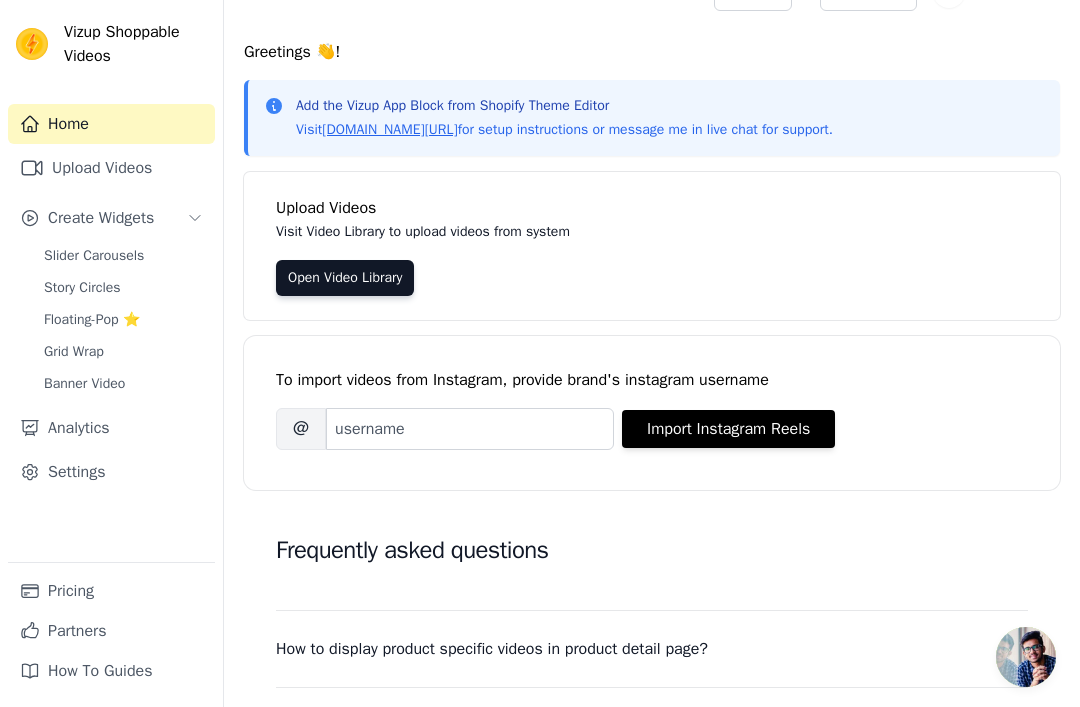 click on "Upload Videos" at bounding box center (111, 168) 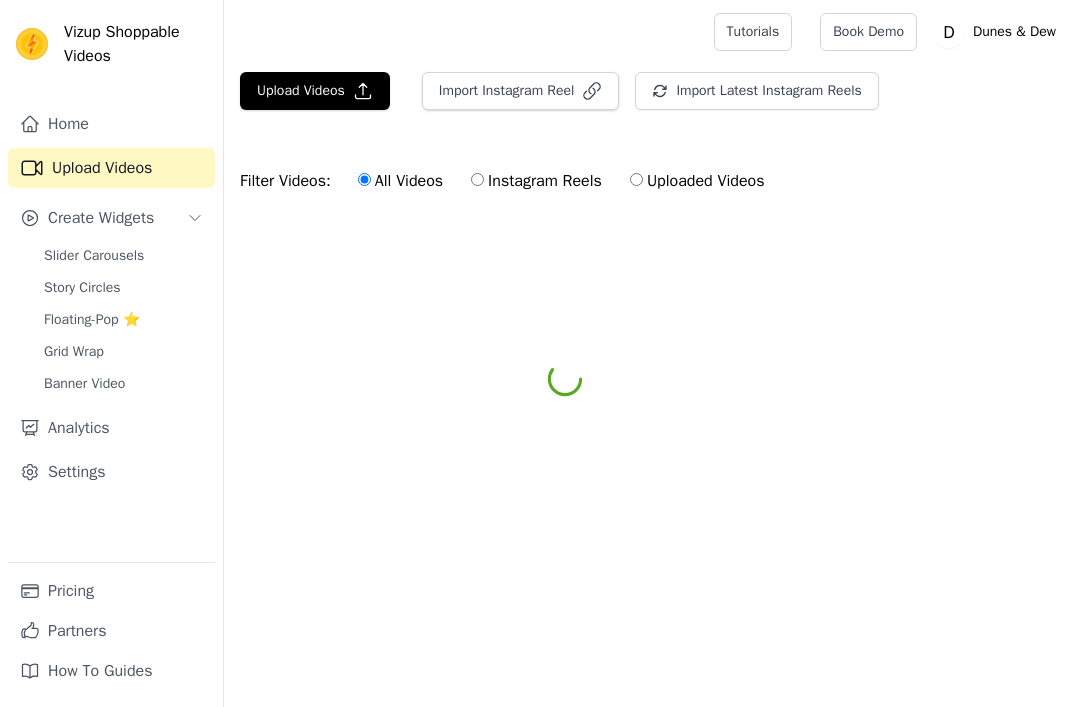 scroll, scrollTop: 0, scrollLeft: 0, axis: both 